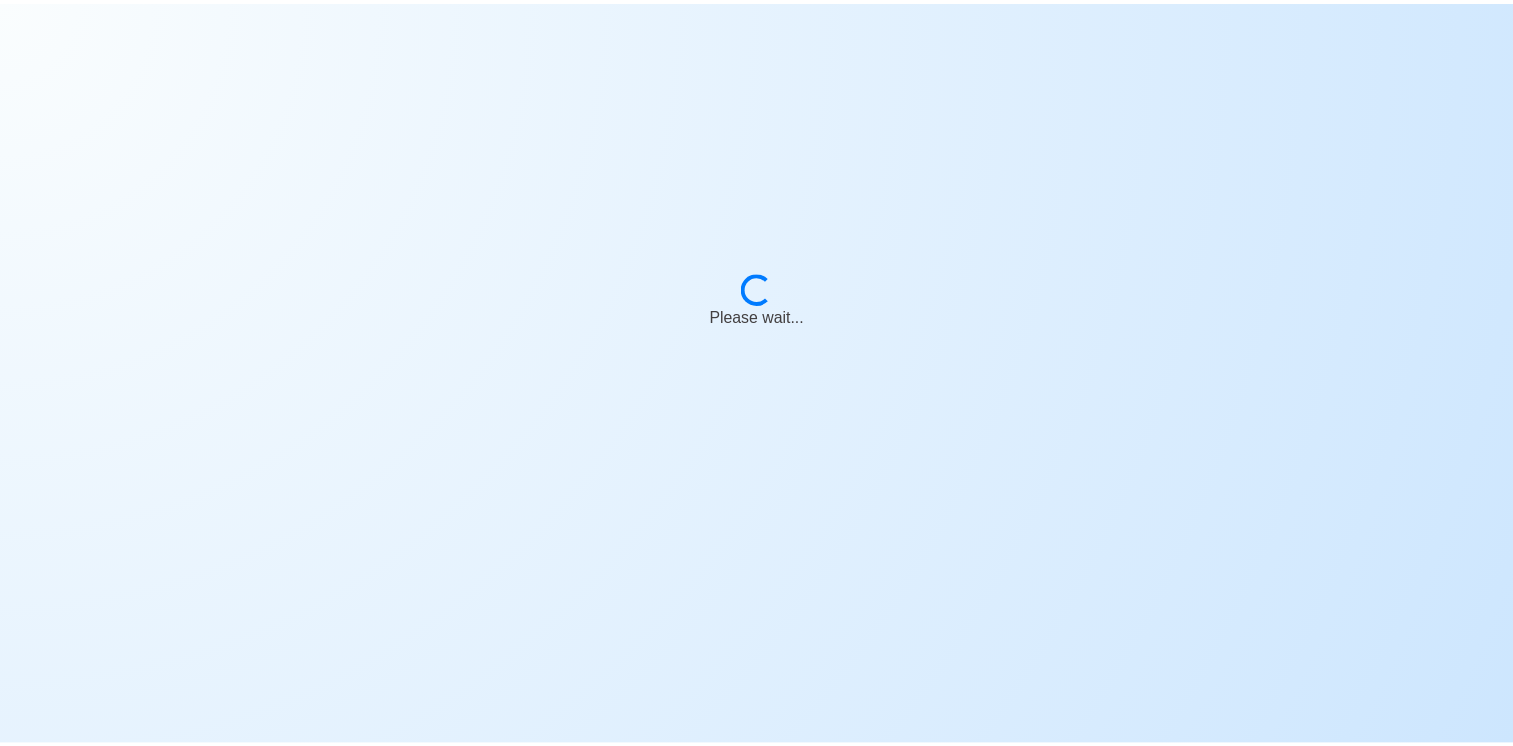 scroll, scrollTop: 0, scrollLeft: 0, axis: both 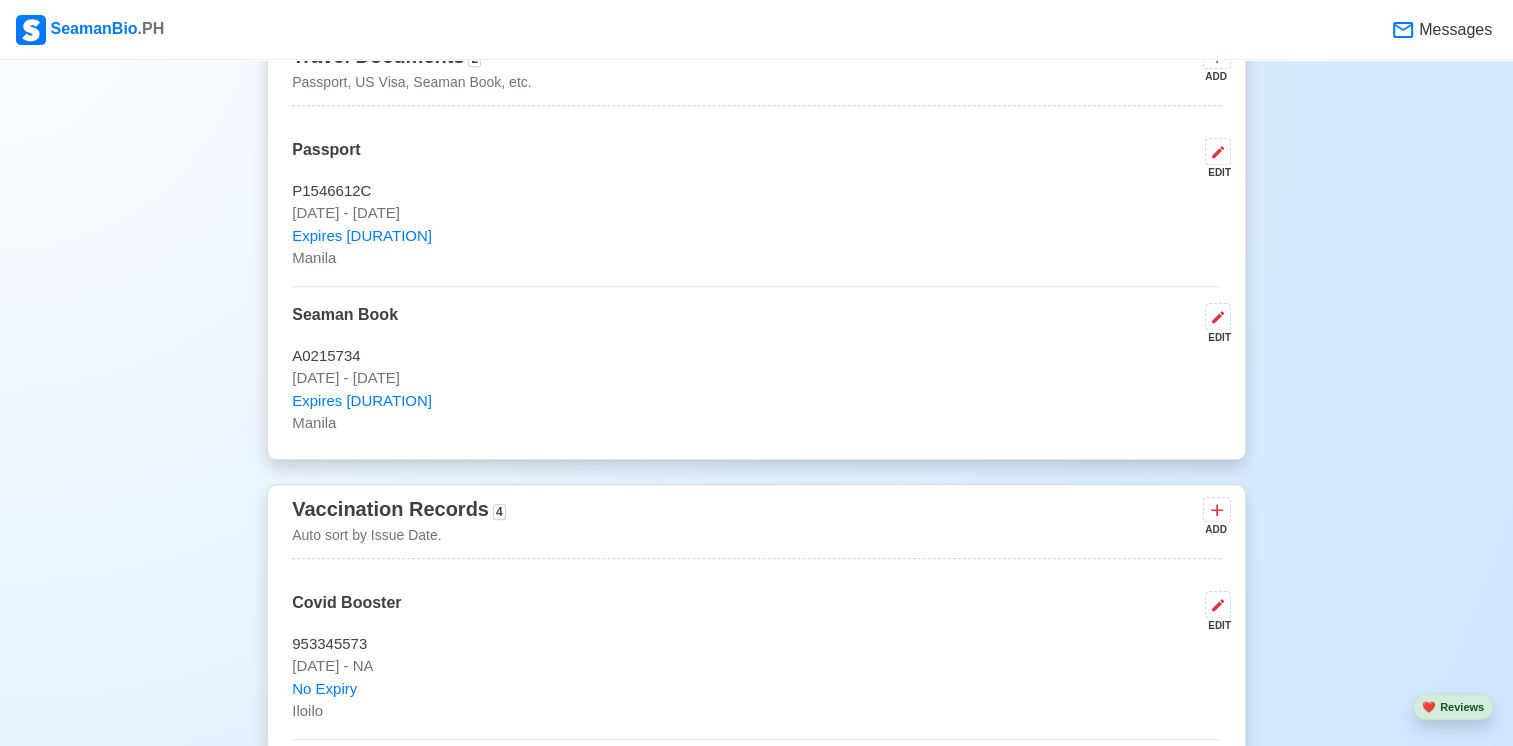 click on "P1546612C" at bounding box center (756, 191) 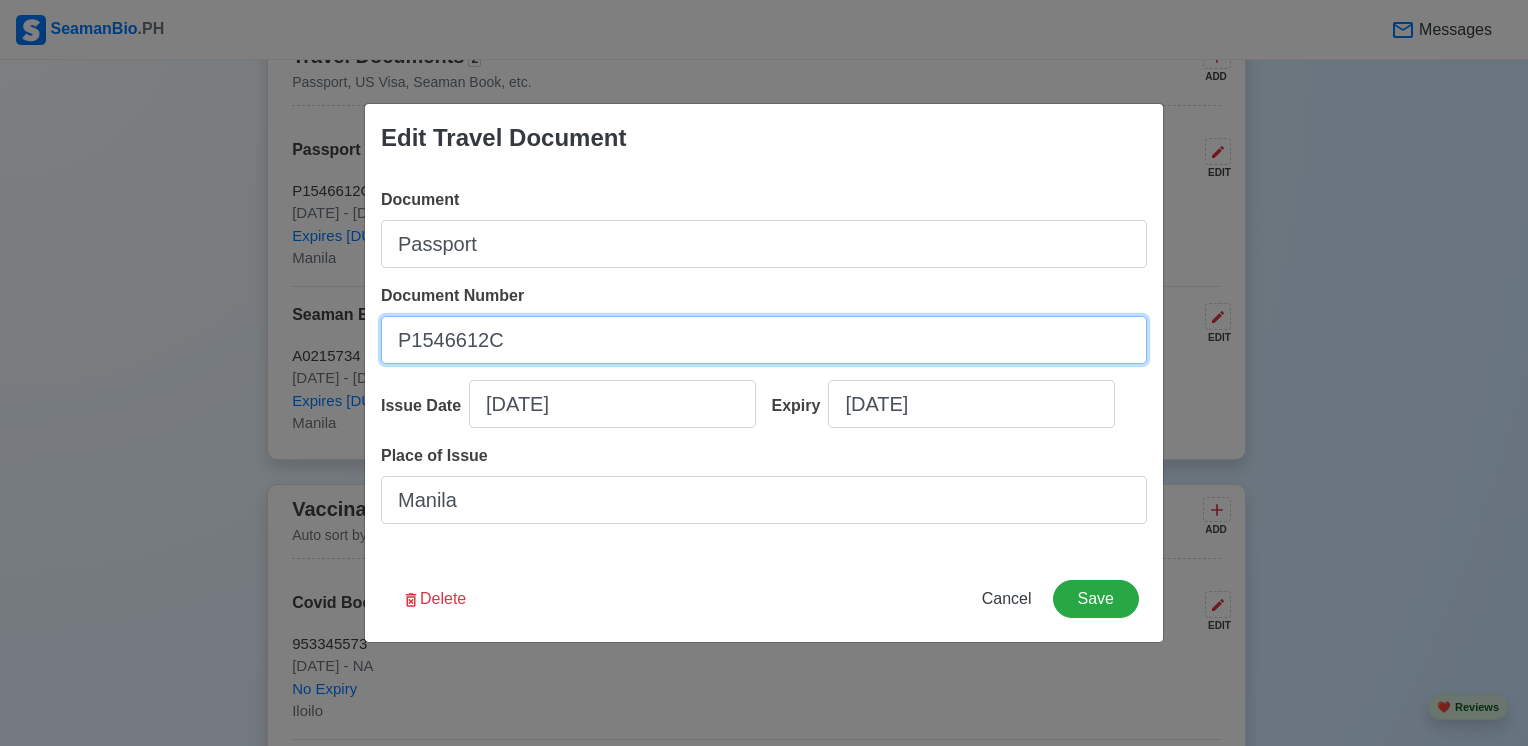 click on "P1546612C" at bounding box center (764, 340) 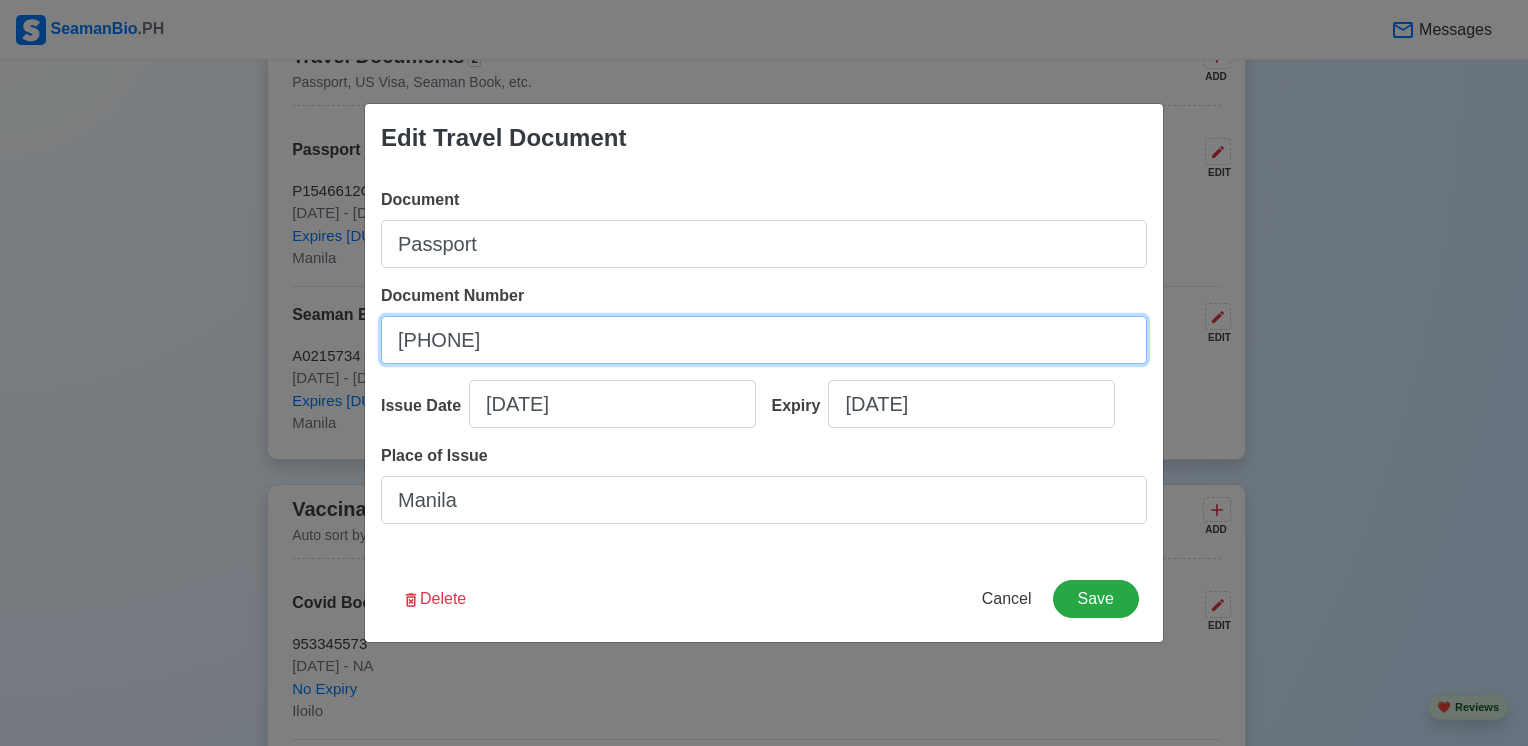 type on "P1546612C" 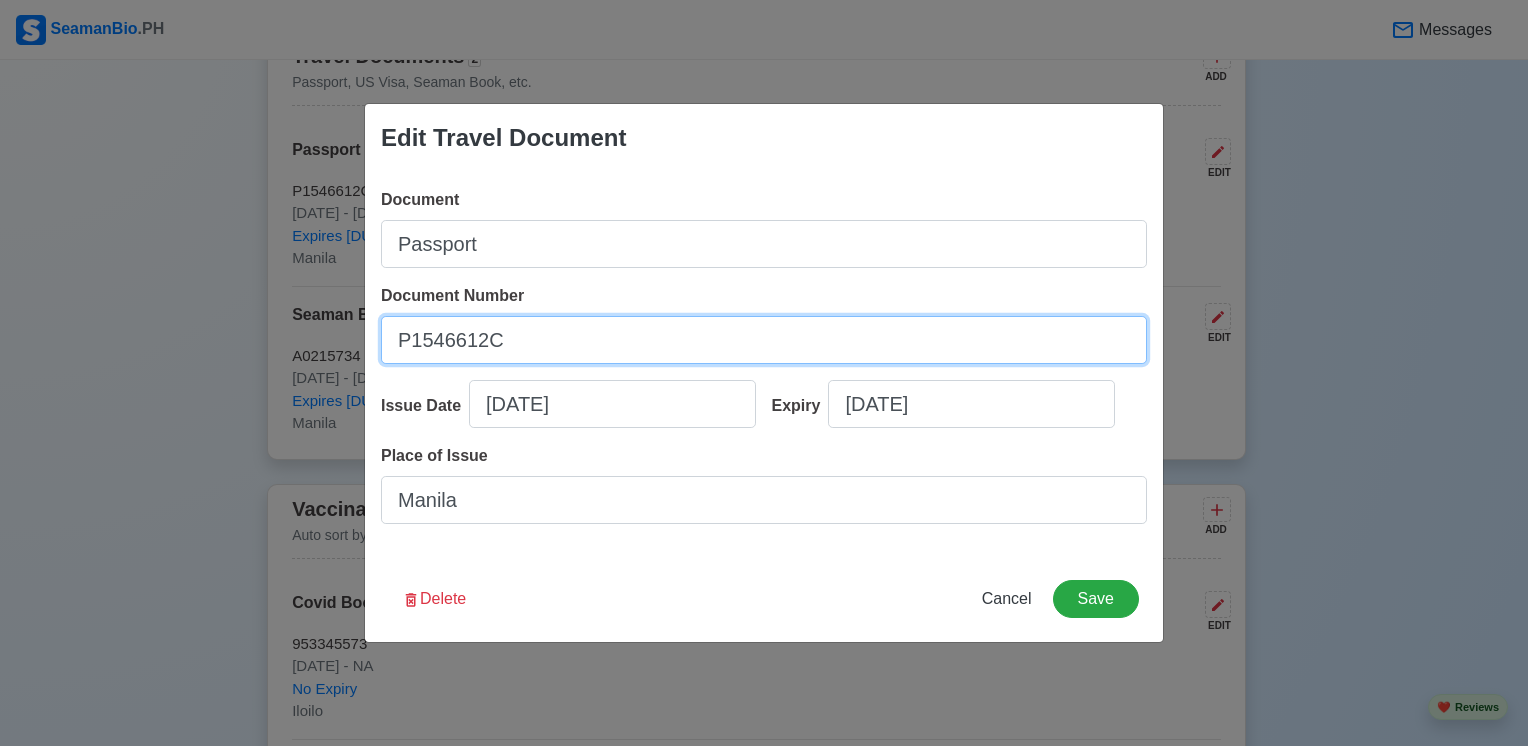 click on "P1546612C" at bounding box center (764, 340) 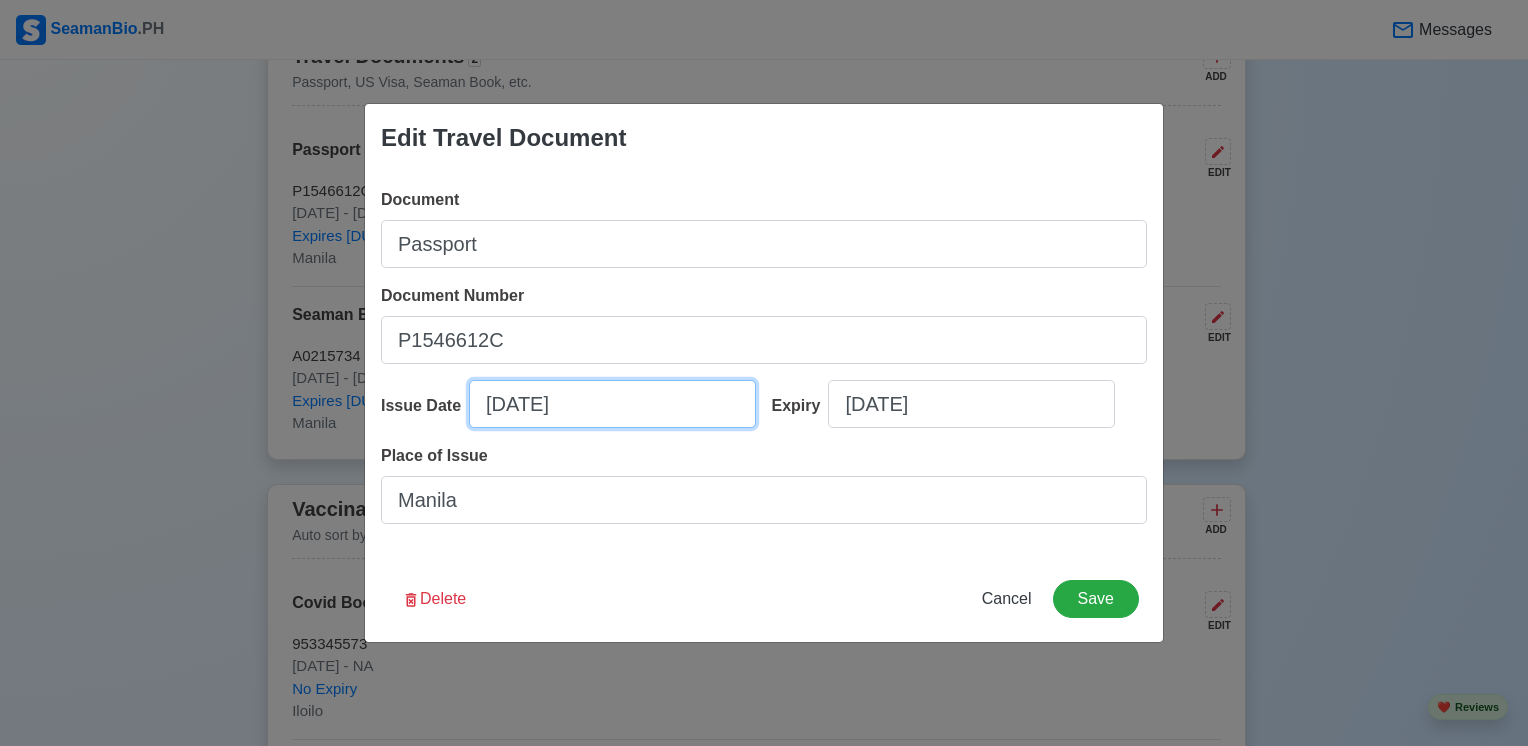 select on "****" 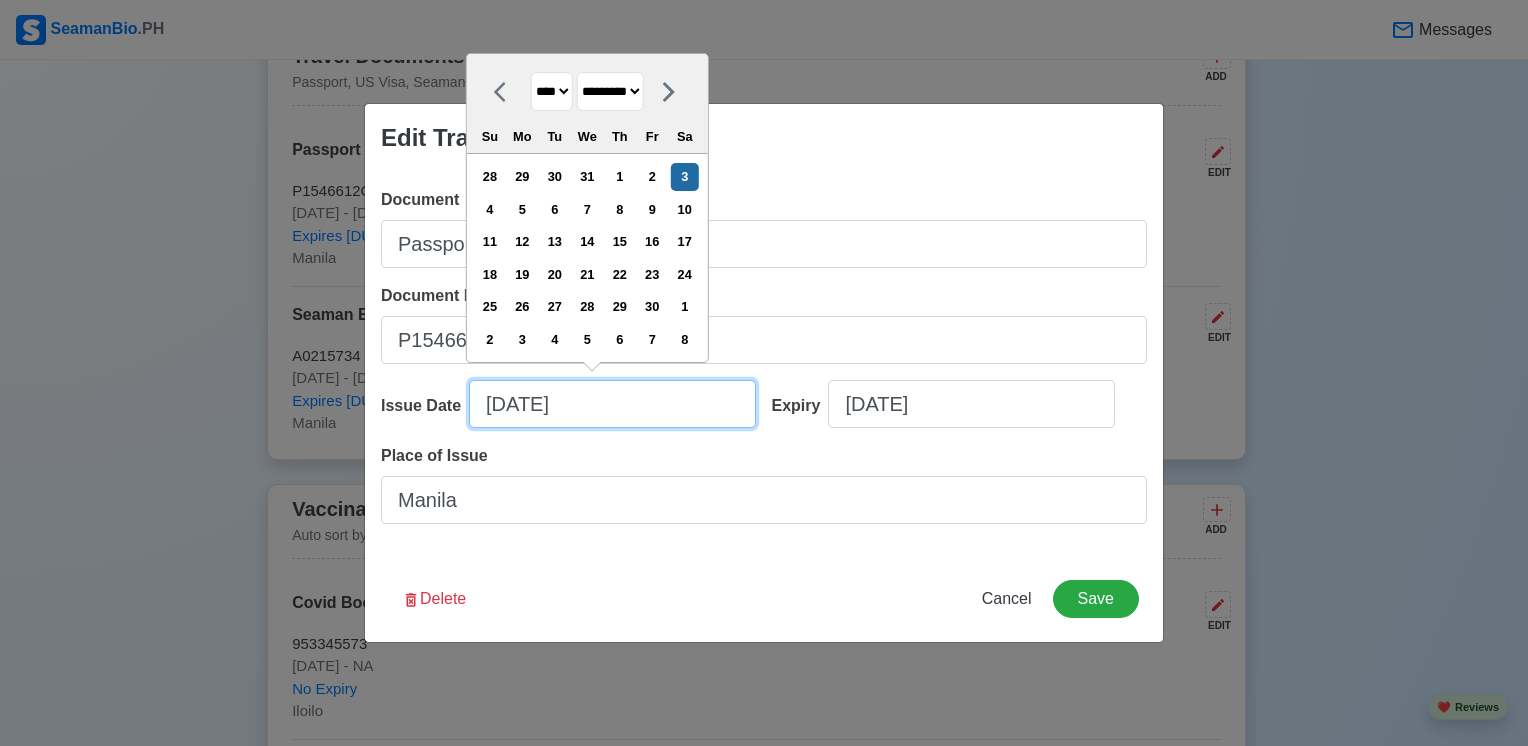 drag, startPoint x: 664, startPoint y: 417, endPoint x: 480, endPoint y: 410, distance: 184.1331 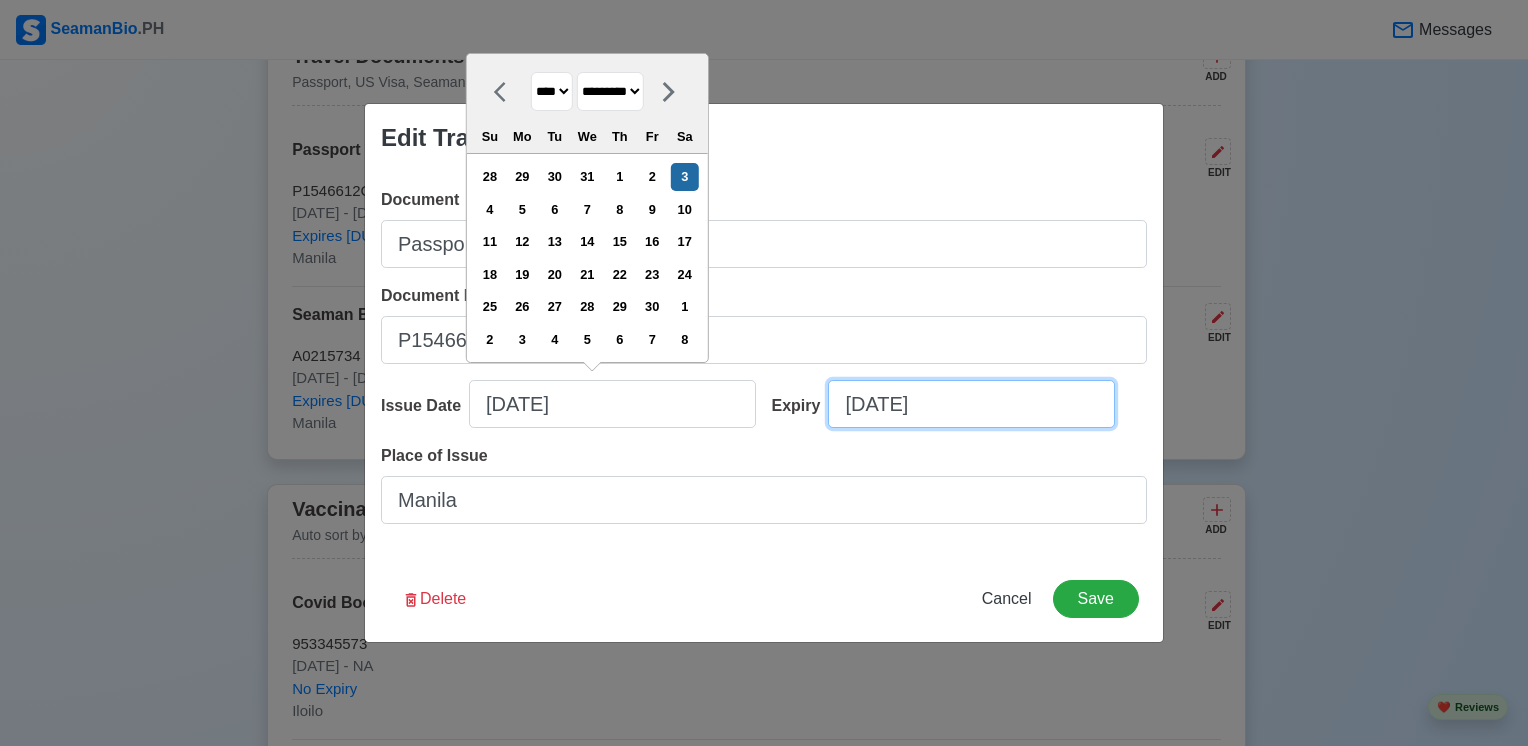 select on "****" 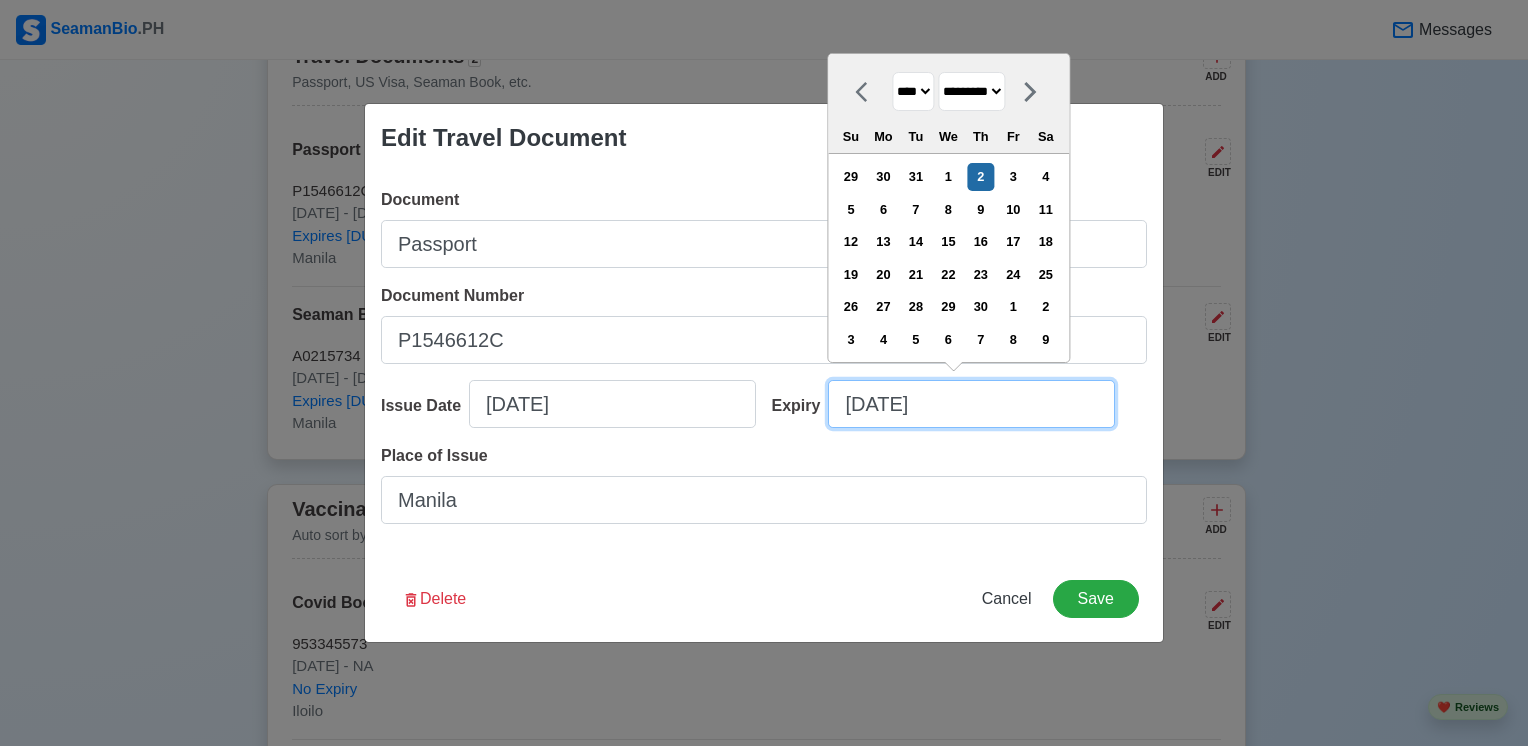 click on "[DATE]" at bounding box center (971, 404) 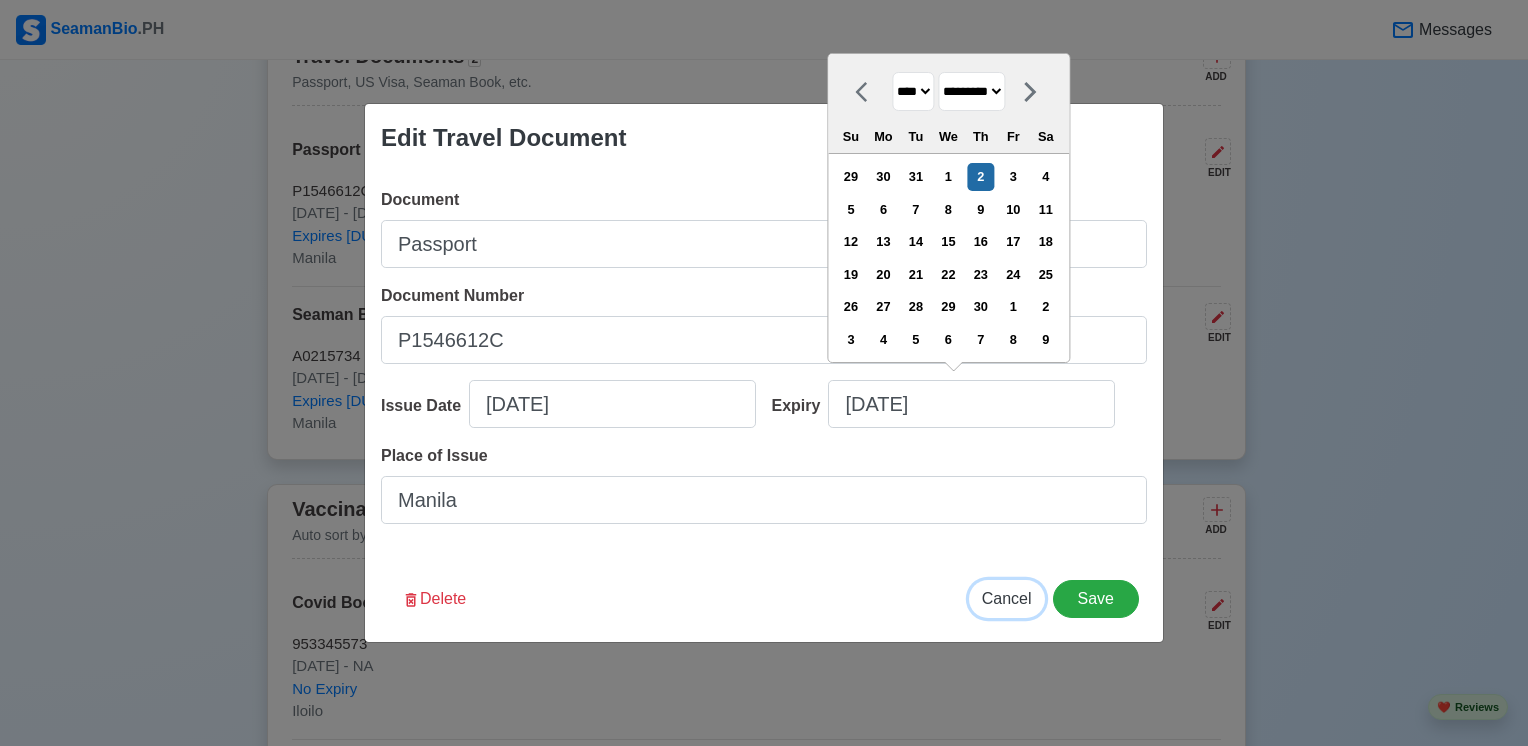 click on "Cancel" at bounding box center (1007, 598) 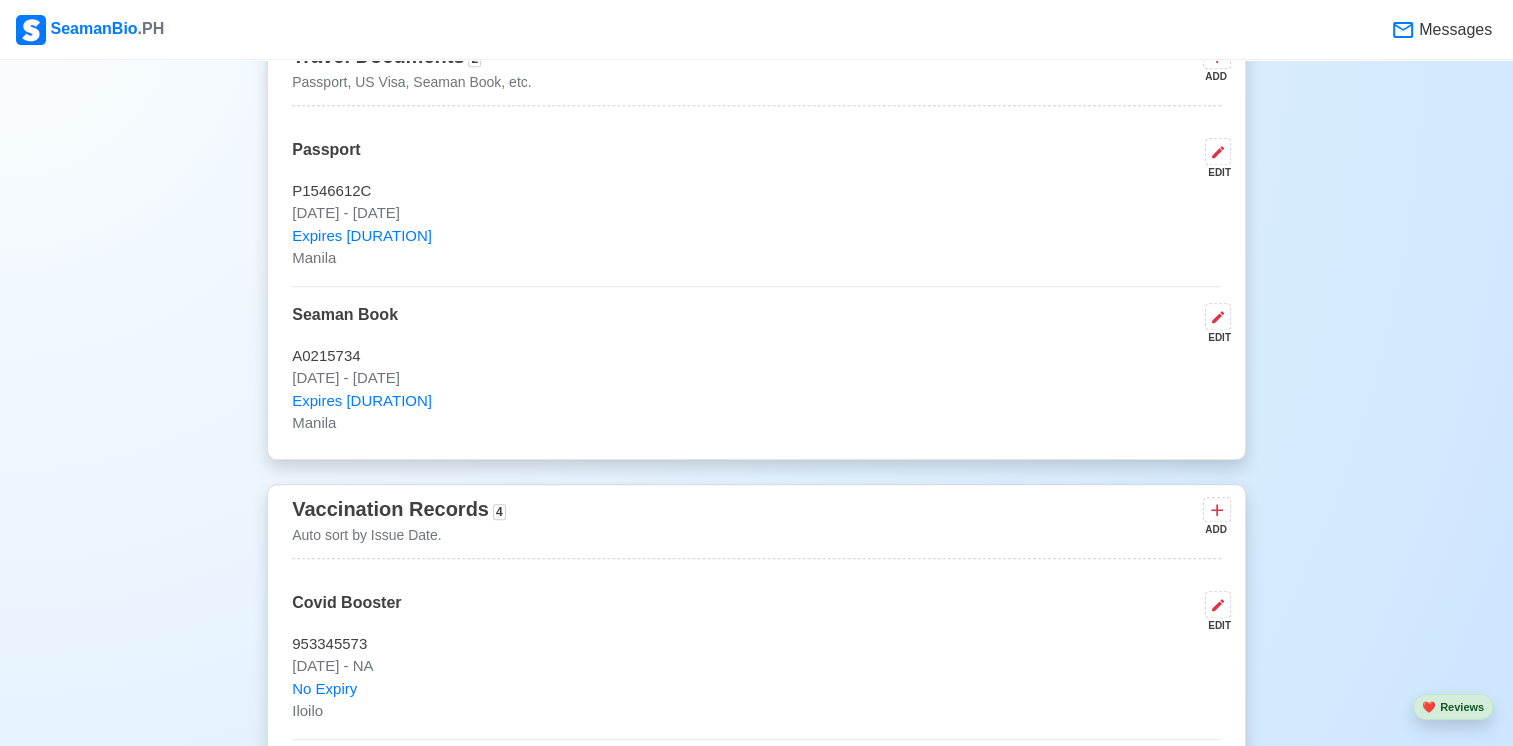 click on "A0215734" at bounding box center (756, 356) 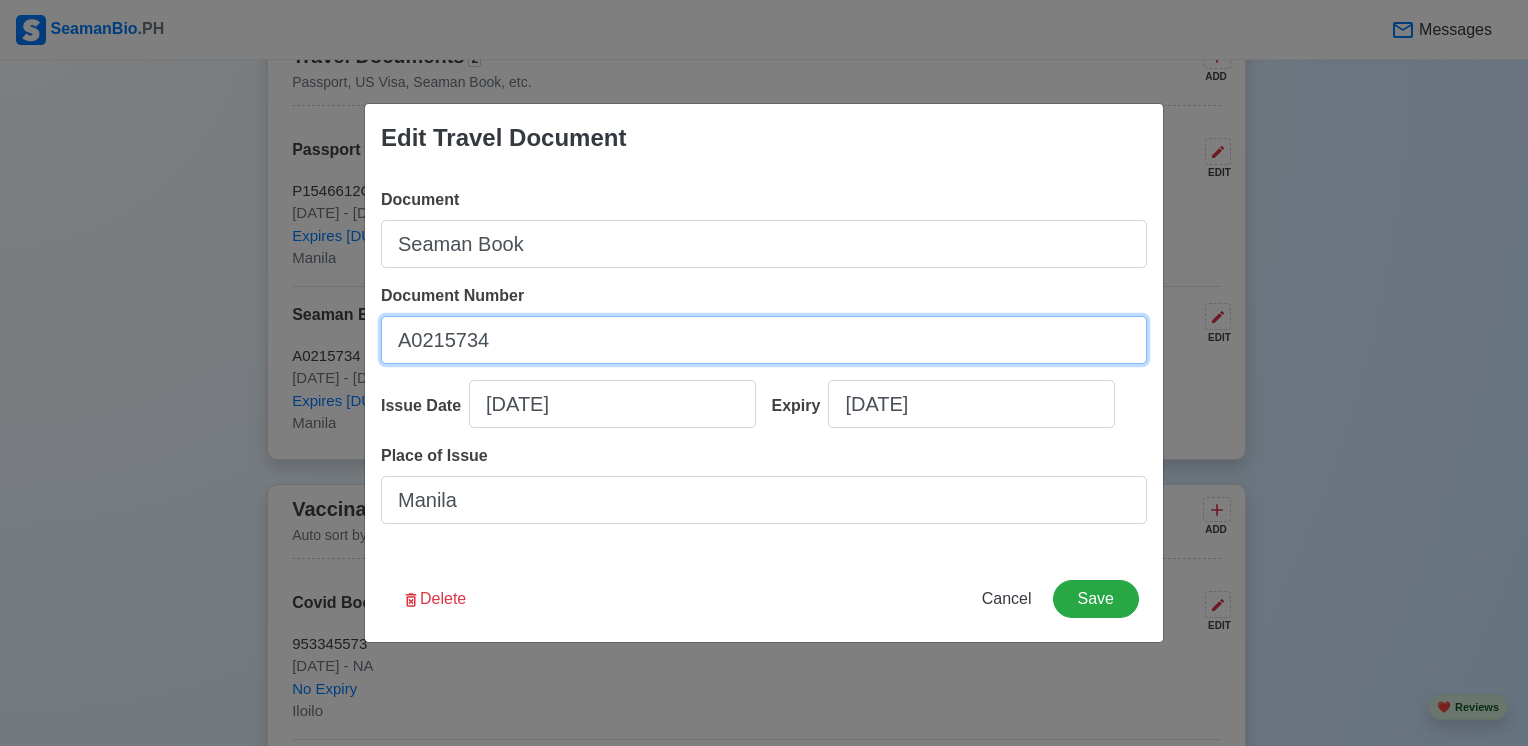drag, startPoint x: 516, startPoint y: 338, endPoint x: 333, endPoint y: 328, distance: 183.27303 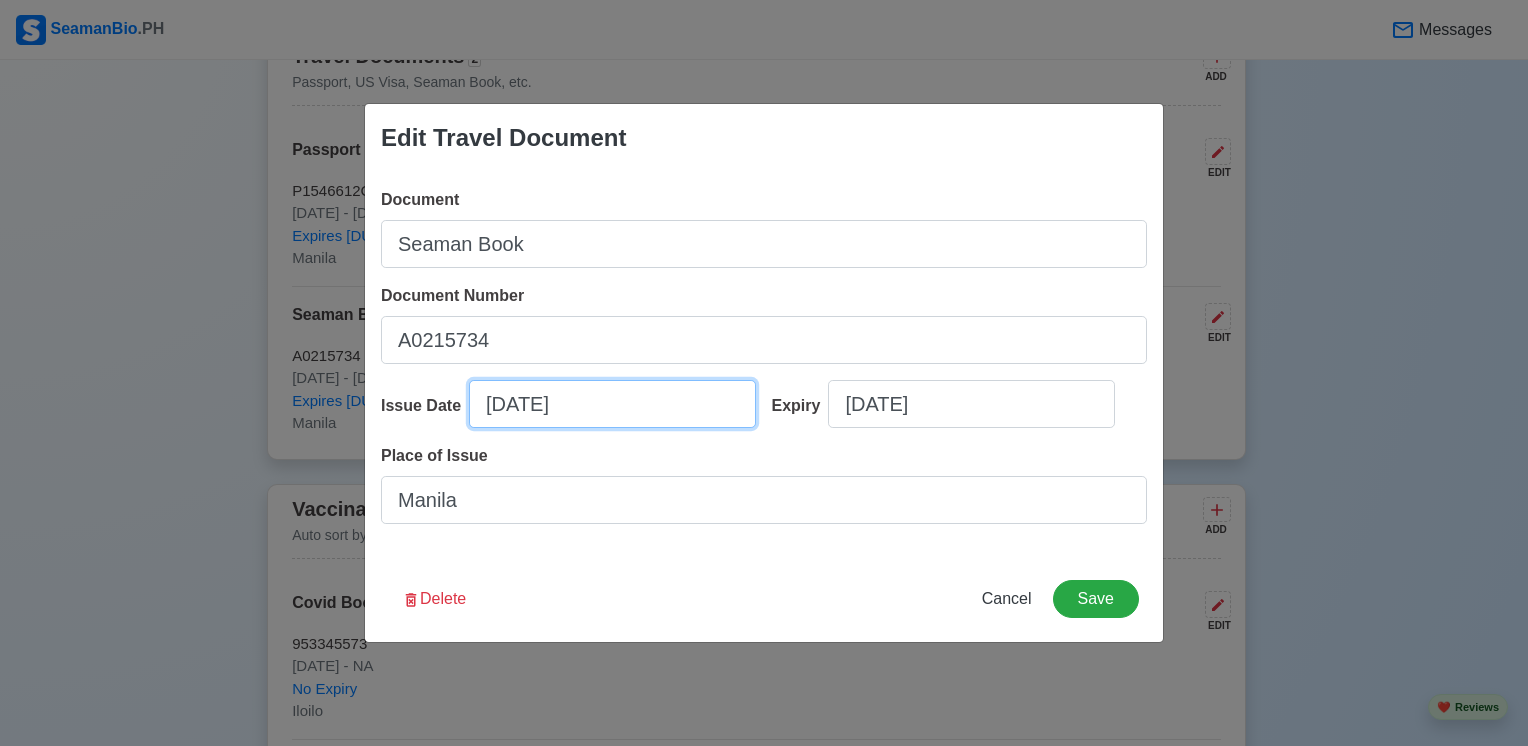 select on "****" 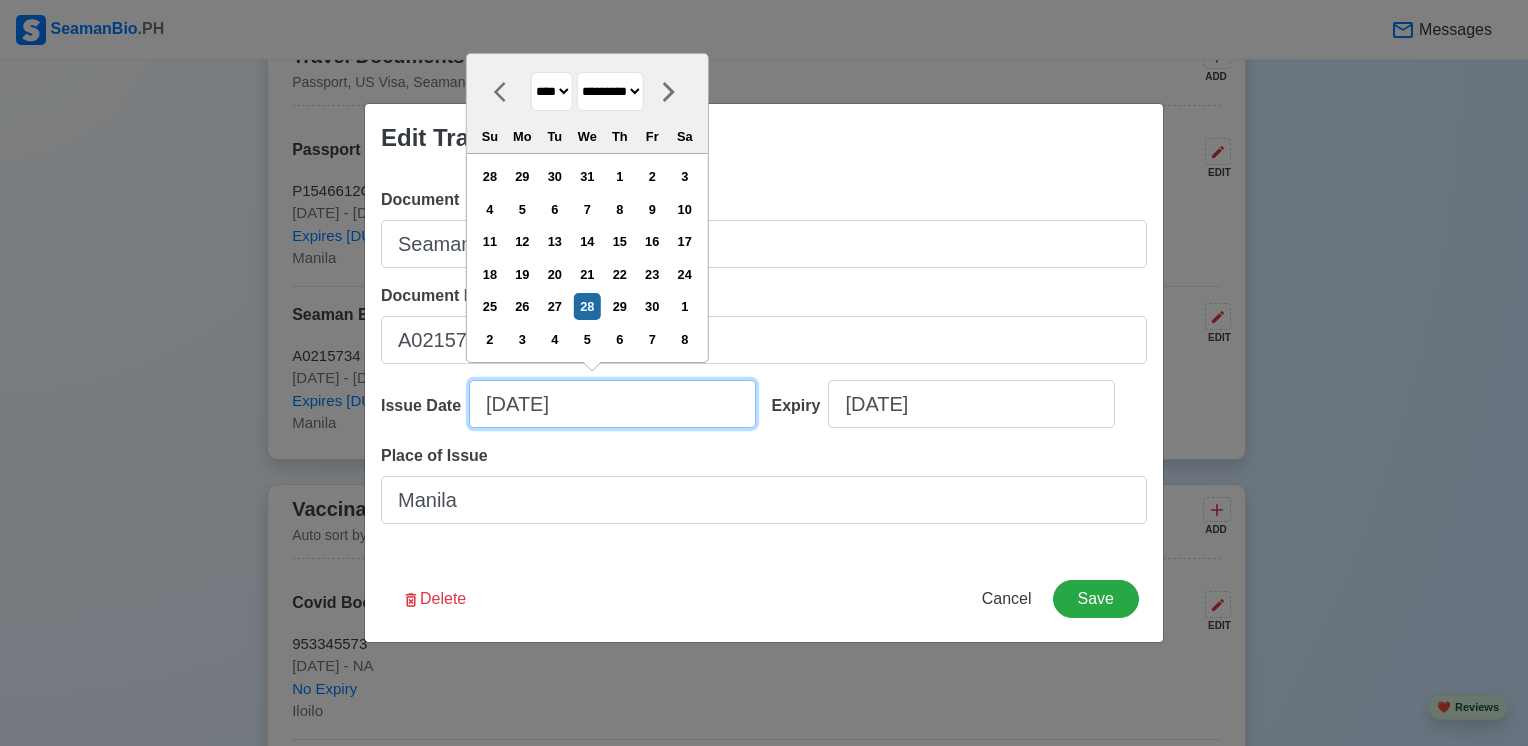 drag, startPoint x: 624, startPoint y: 408, endPoint x: 482, endPoint y: 404, distance: 142.05632 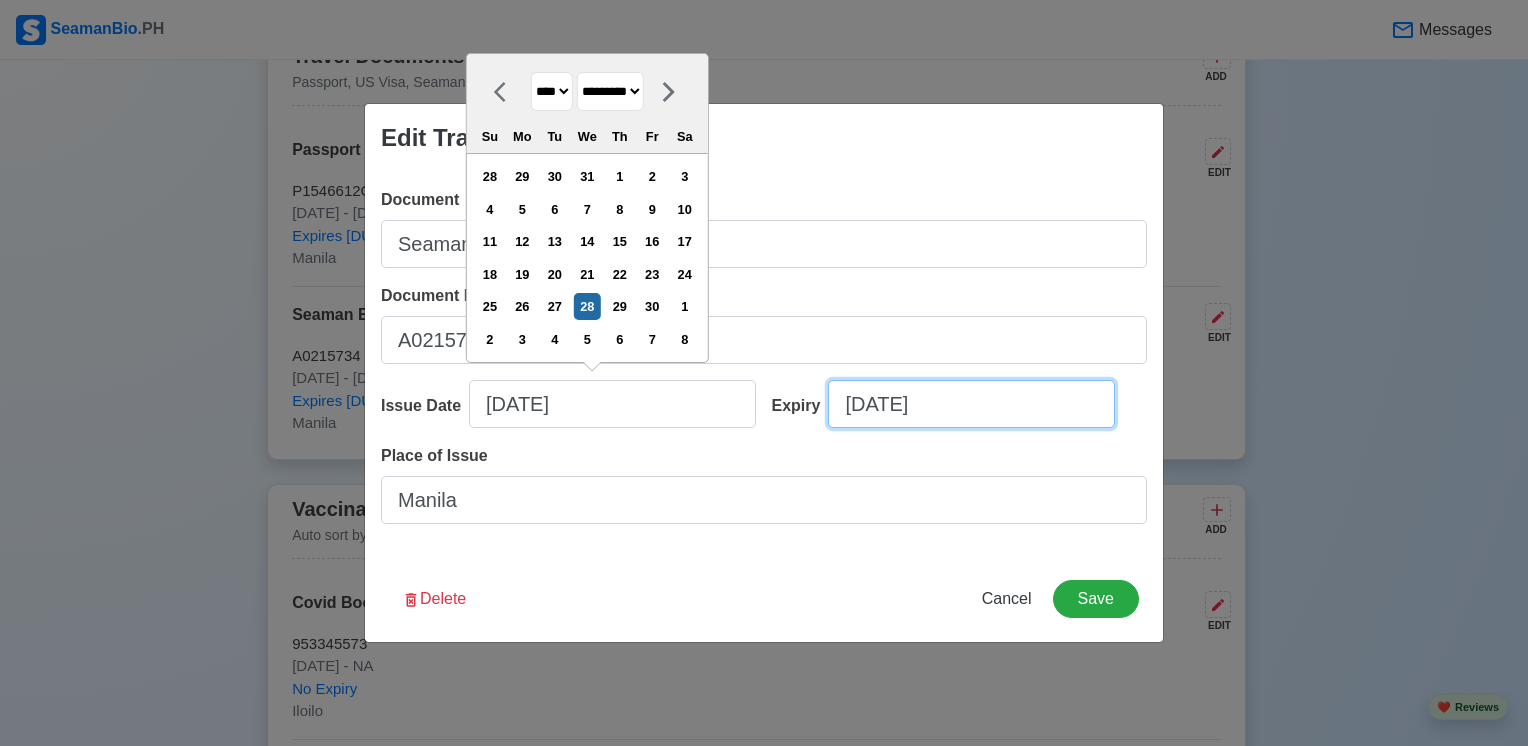 select on "****" 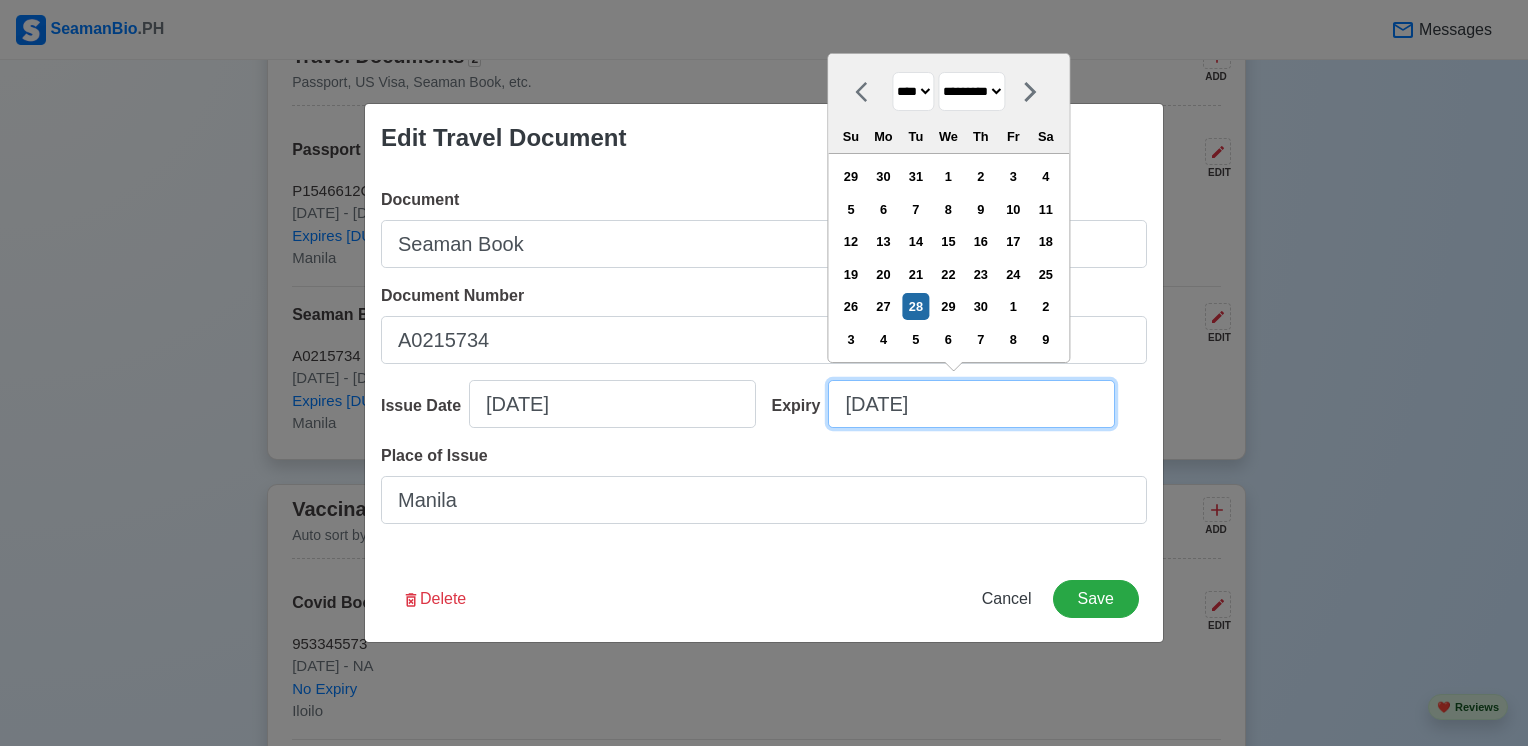 drag, startPoint x: 995, startPoint y: 404, endPoint x: 808, endPoint y: 405, distance: 187.00267 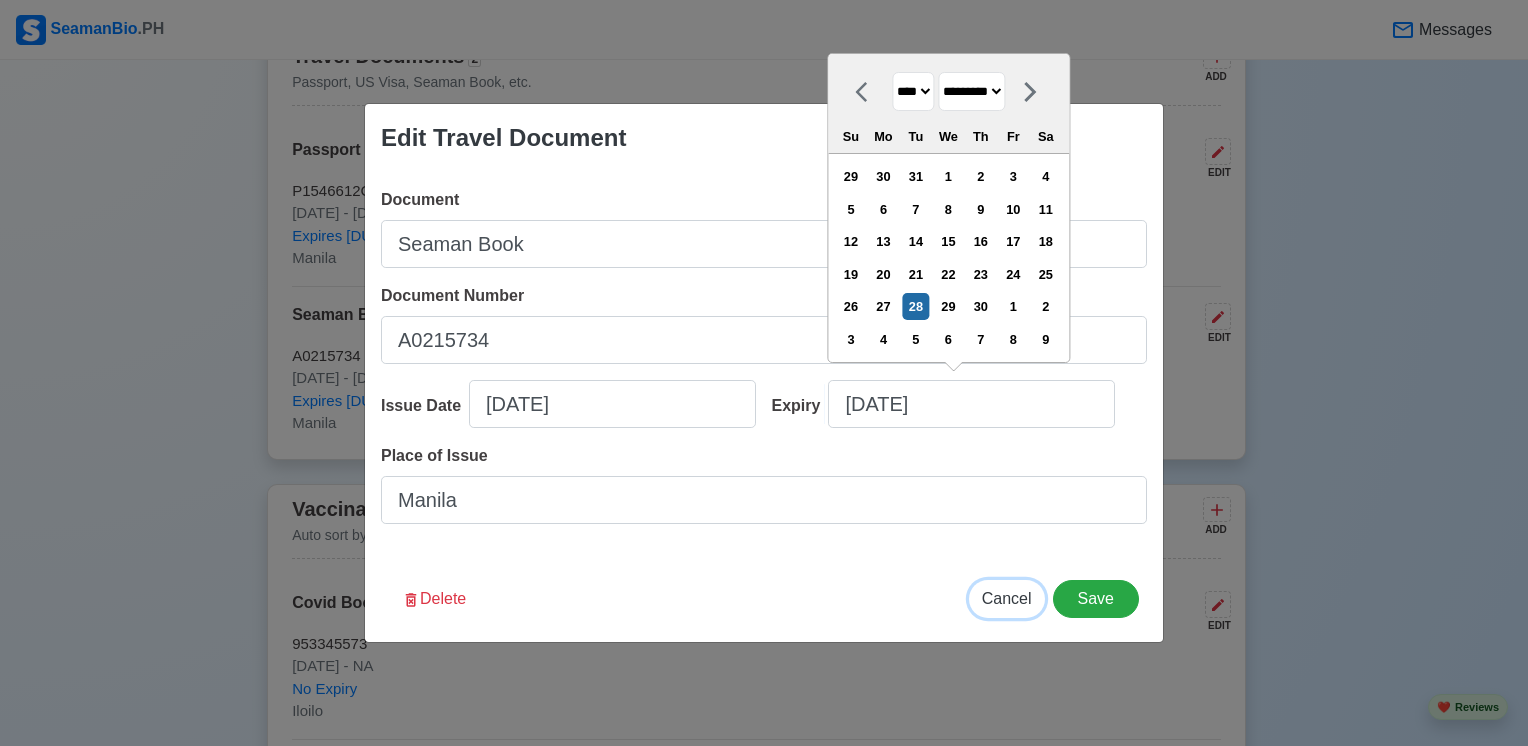 click on "Cancel" at bounding box center (1007, 599) 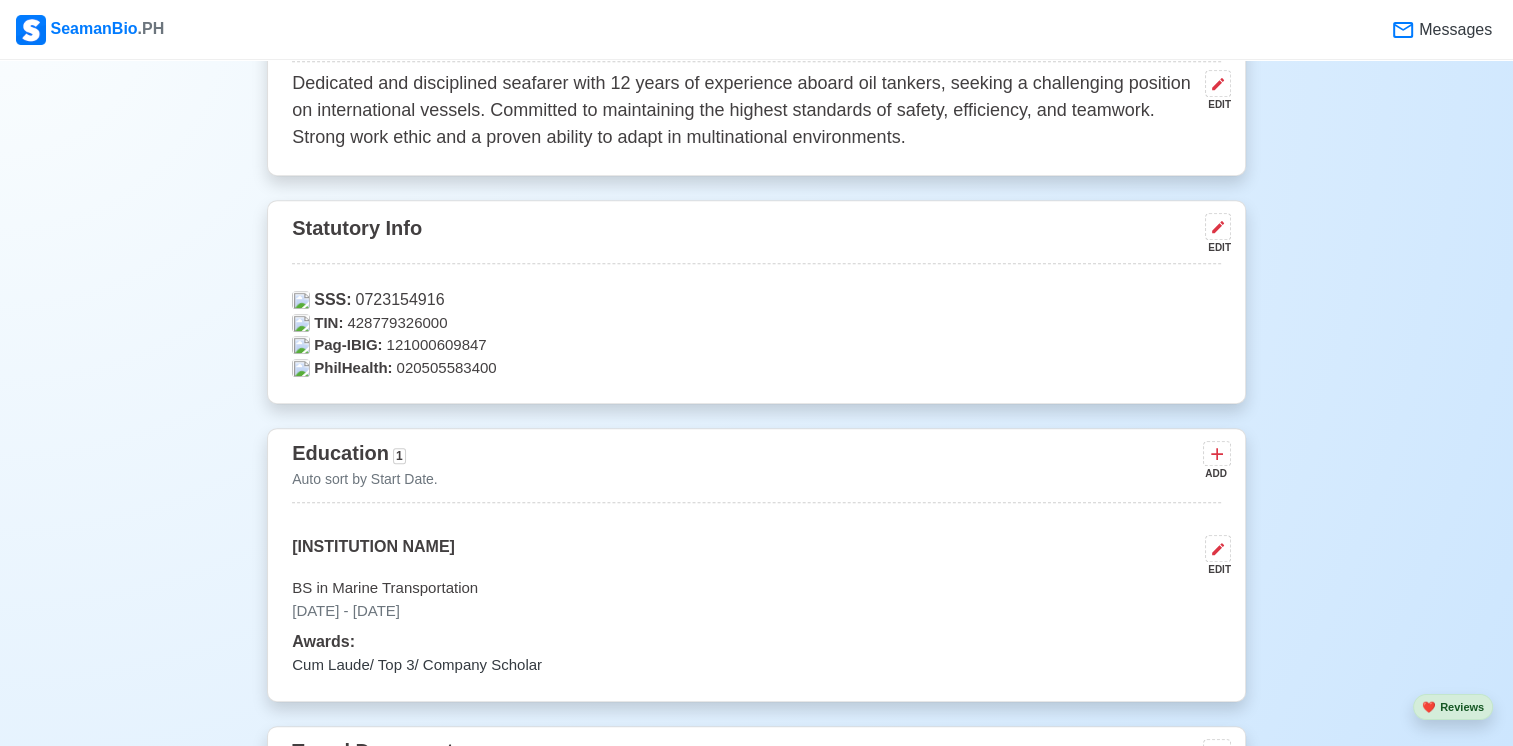 scroll, scrollTop: 1100, scrollLeft: 0, axis: vertical 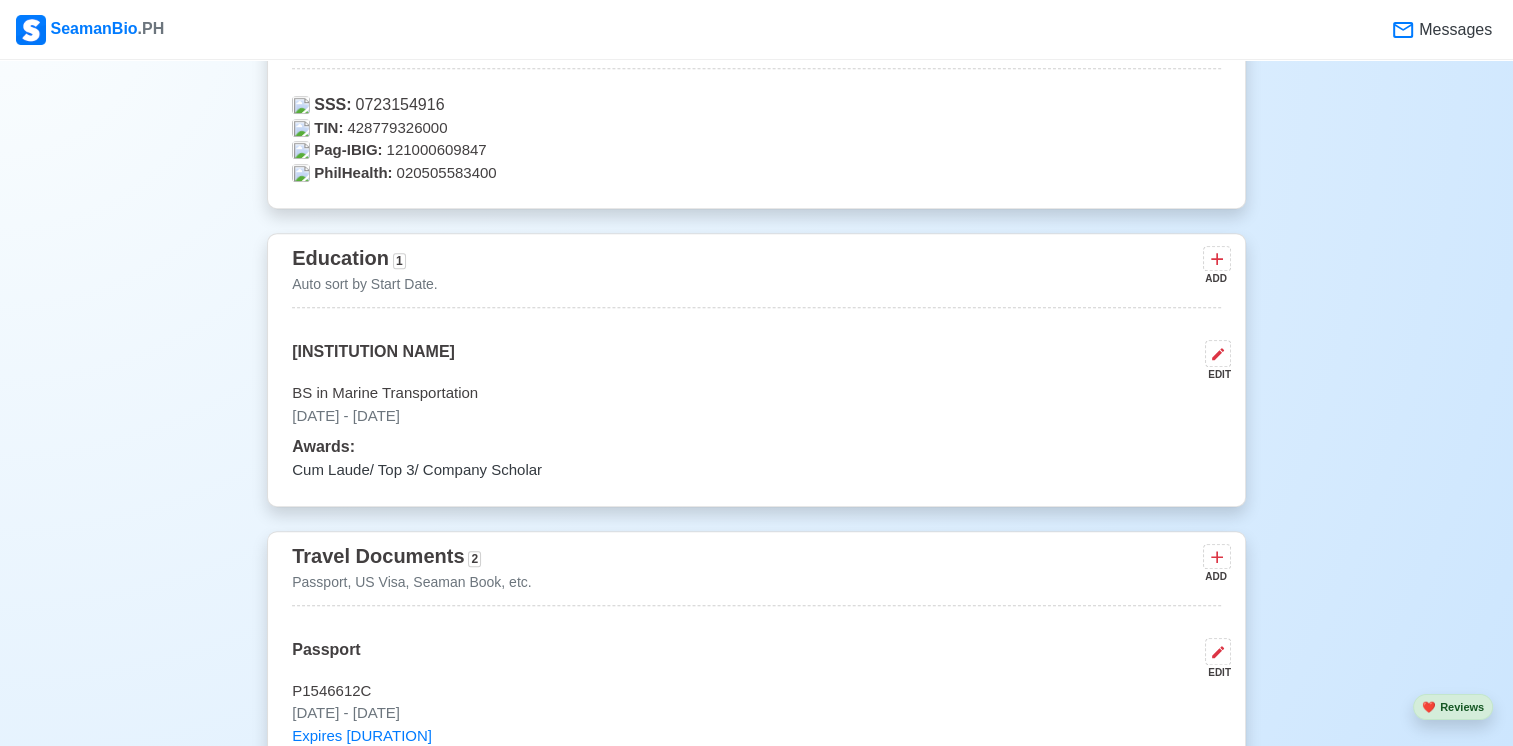 click on "[INSTITUTION NAME]" at bounding box center (373, 361) 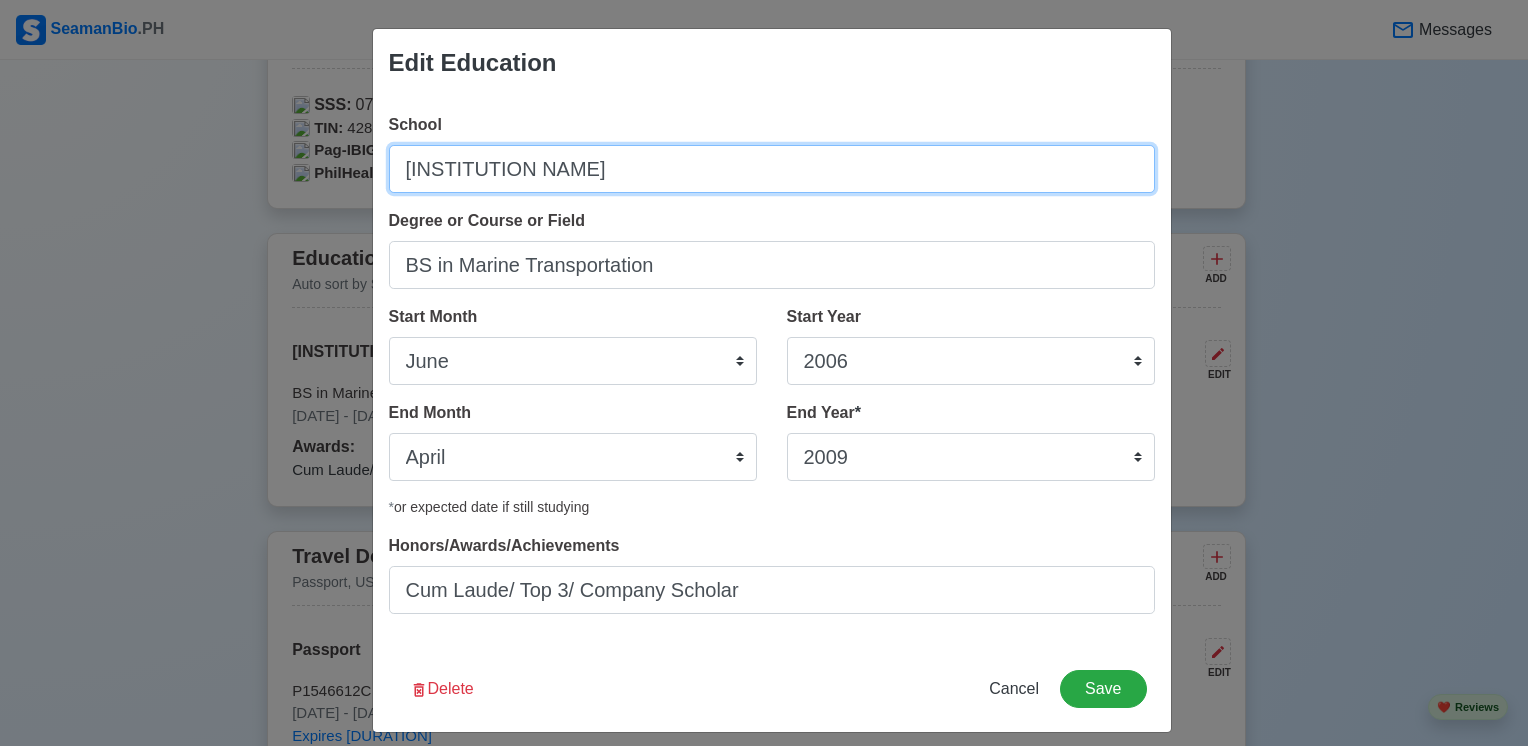 drag, startPoint x: 842, startPoint y: 178, endPoint x: 335, endPoint y: 176, distance: 507.00394 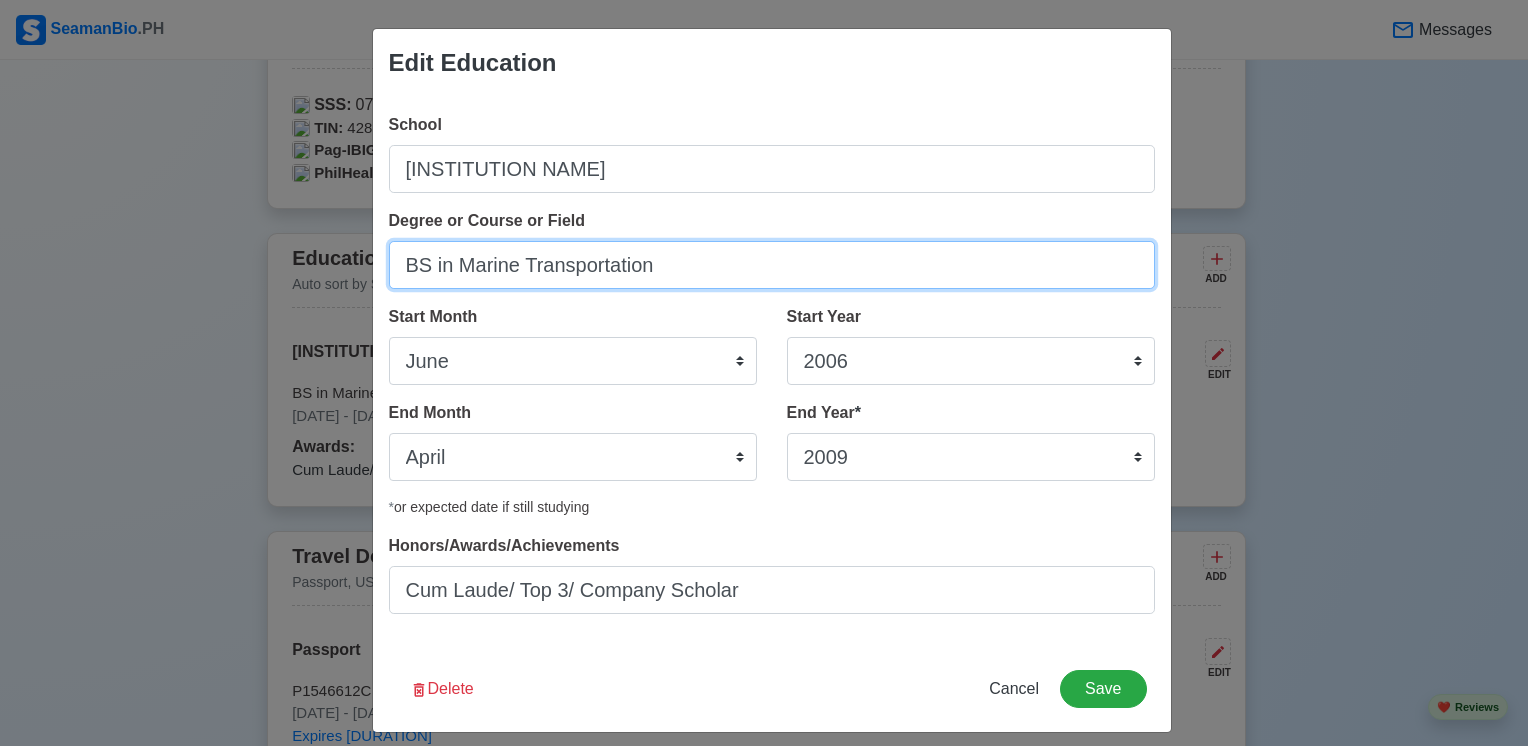 click on "BS in Marine Transportation" at bounding box center (772, 265) 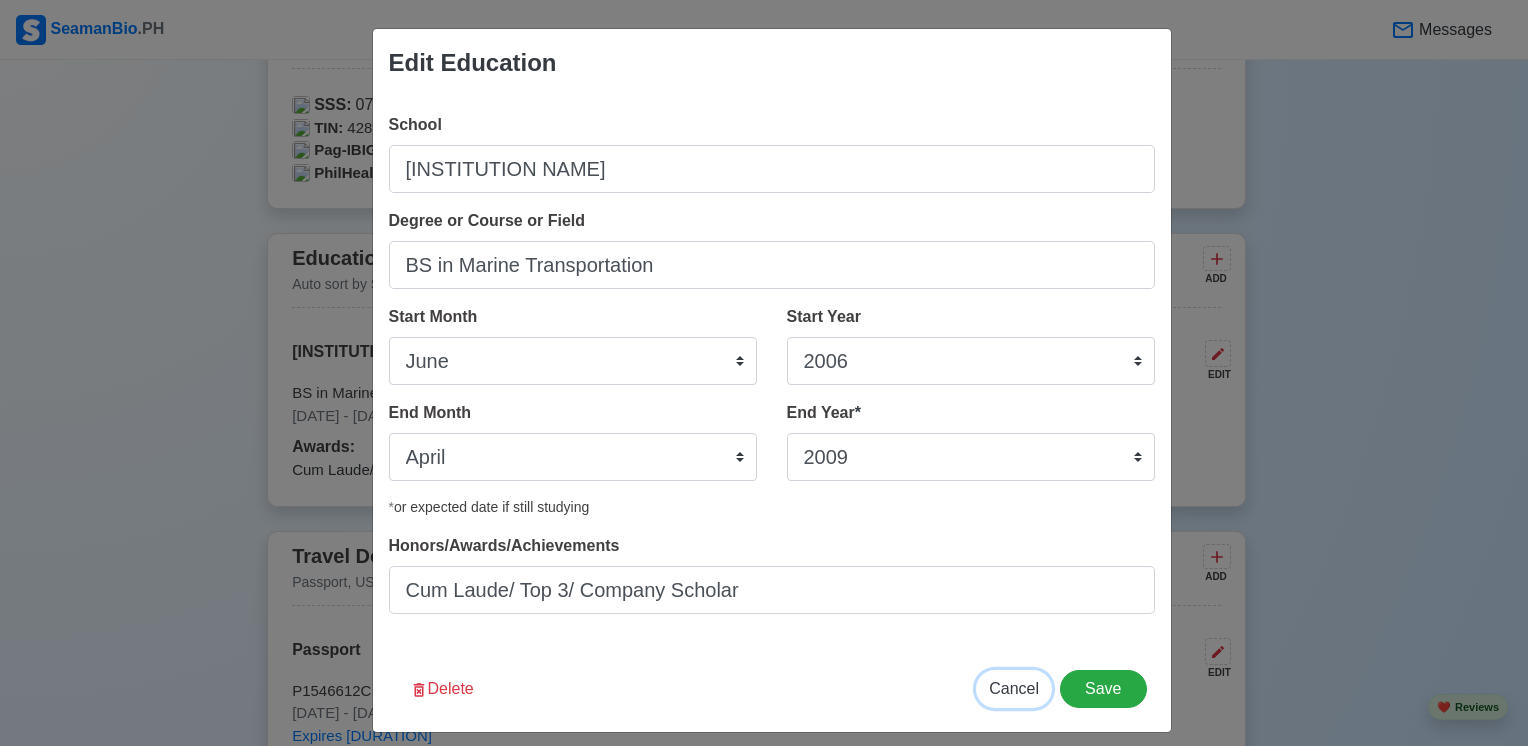 click on "Cancel" at bounding box center (1014, 688) 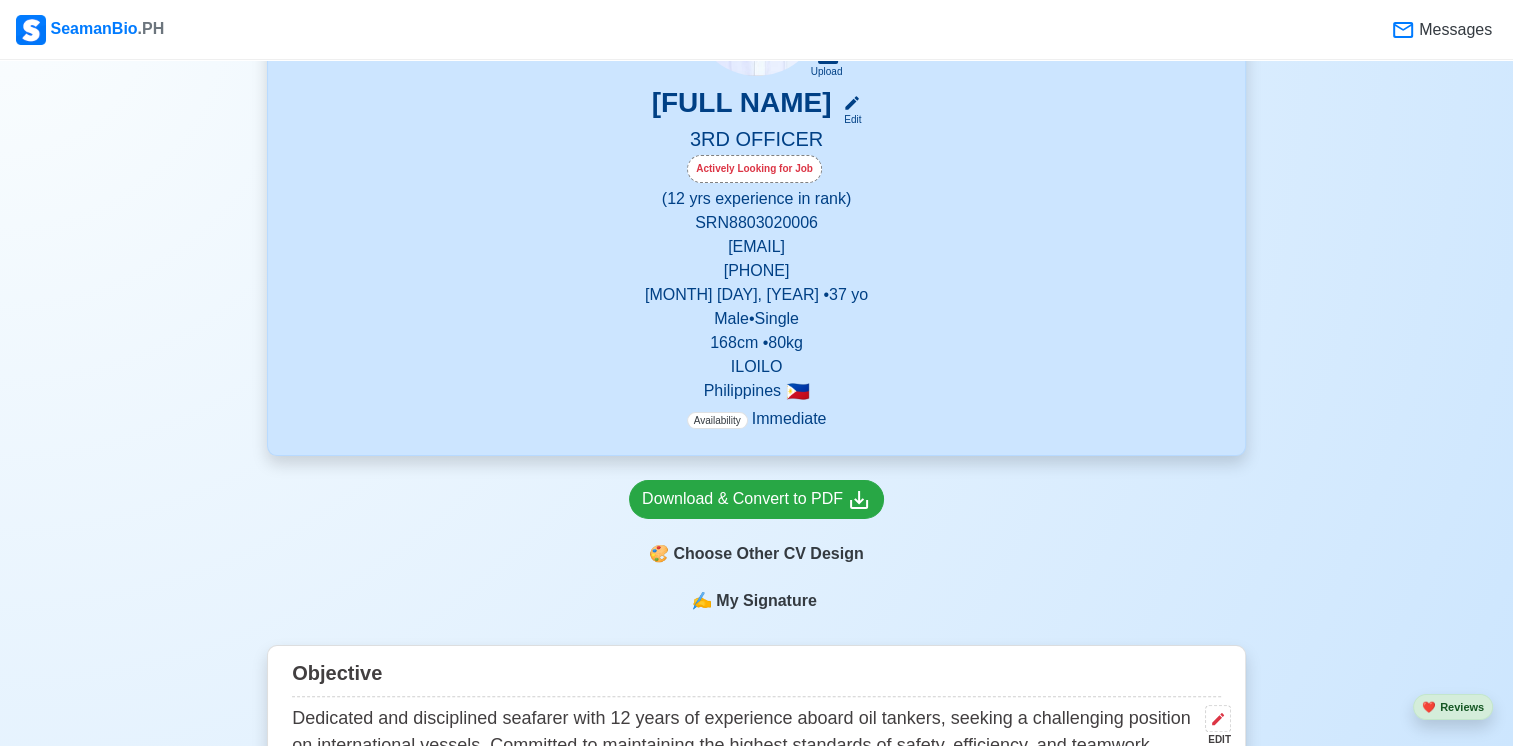 scroll, scrollTop: 400, scrollLeft: 0, axis: vertical 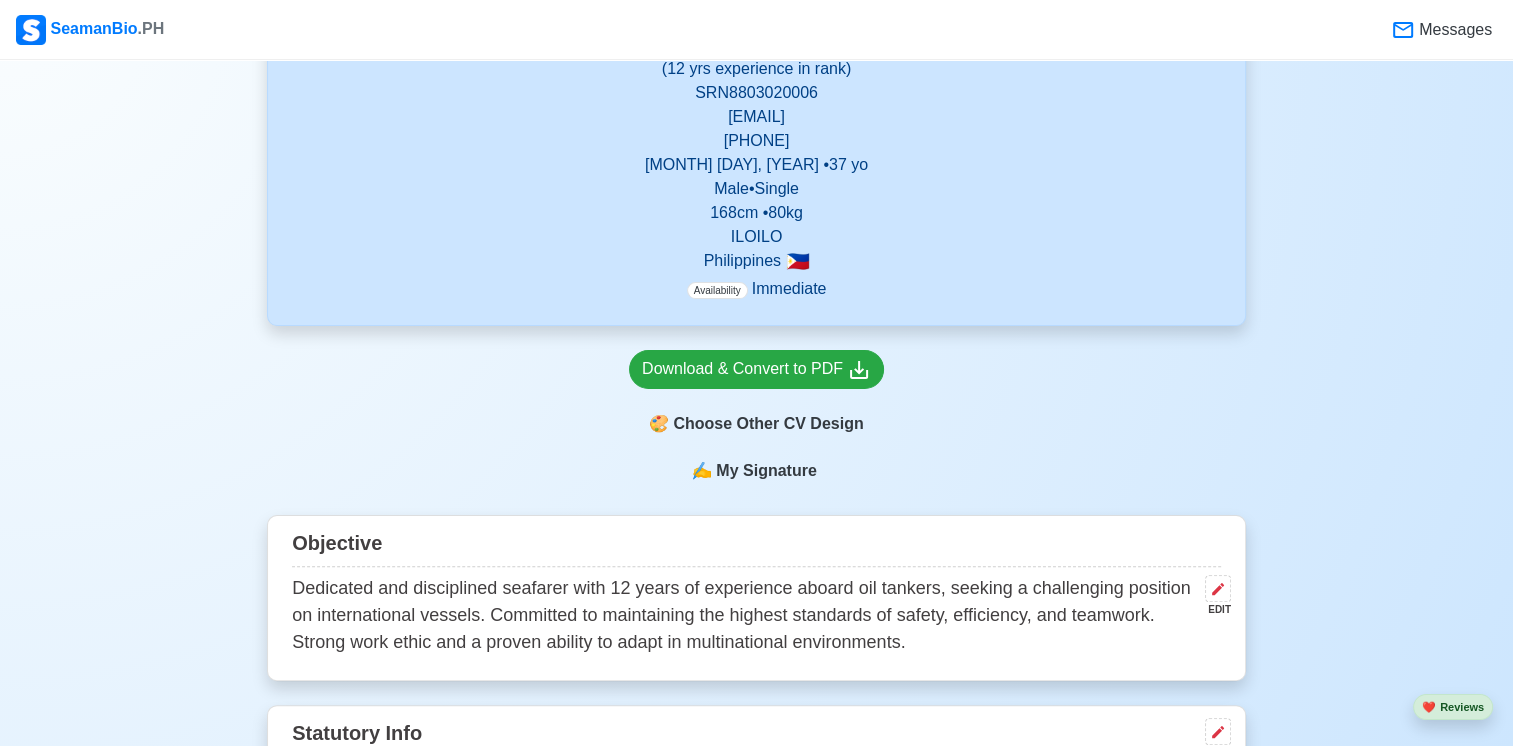 click on "New 🧑🏻‍💻   Practice Interview 🏬   Apply to Agencies 🔥 Apply Jobs 🚢   Log My Travels Change Upload [FULL NAME] Edit 3RD OFFICER Actively Looking for Job (12 years experience in rank) SRN  [SSN] [EMAIL] [PHONE] [DATE]   •  37   yo Male  •  Single 168  cm •  80  kg ILOILO Philippines   🇵🇭 Availability Immediate Download & Convert to PDF 🎨 Choose Other CV Design ✍️ My Signature Objective Dedicated and disciplined seafarer with 12 years of experience aboard oil tankers, seeking a challenging position on international vessels. Committed to maintaining the highest standards of safety, efficiency, and teamwork. Strong work ethic and a proven ability to adapt in multinational environments.
EDIT Statutory Info EDIT SSS: [SSN] TIN: 428779326000 Pag-IBIG: [ACCOUNT NUMBER] PhilHealth: [ACCOUNT NUMBER] Education 1 Auto sort by Start Date. ADD [INSTITUTION NAME] EDIT BS in Marine Transportation [DATE] - [DATE] 2 4" at bounding box center (756, 3917) 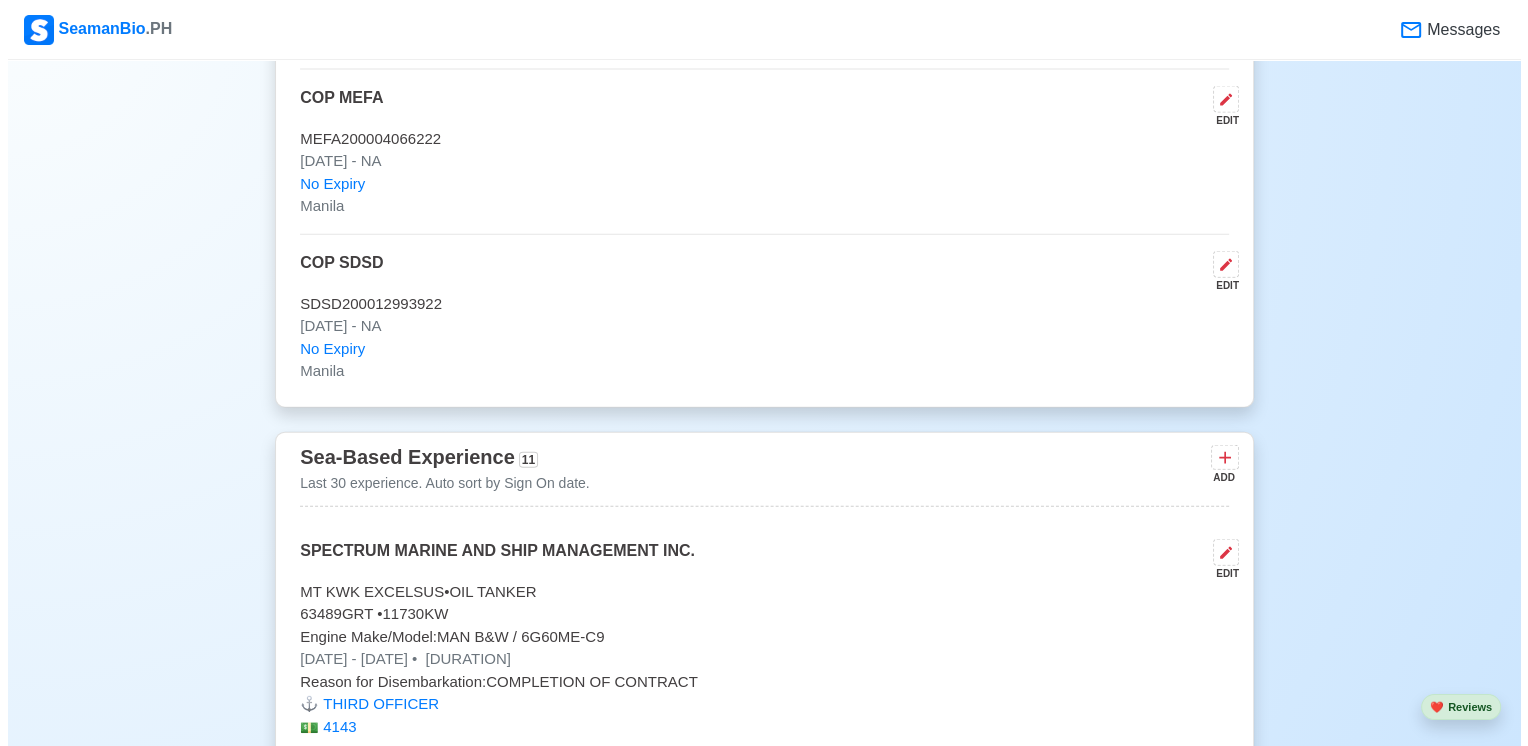 scroll, scrollTop: 4600, scrollLeft: 0, axis: vertical 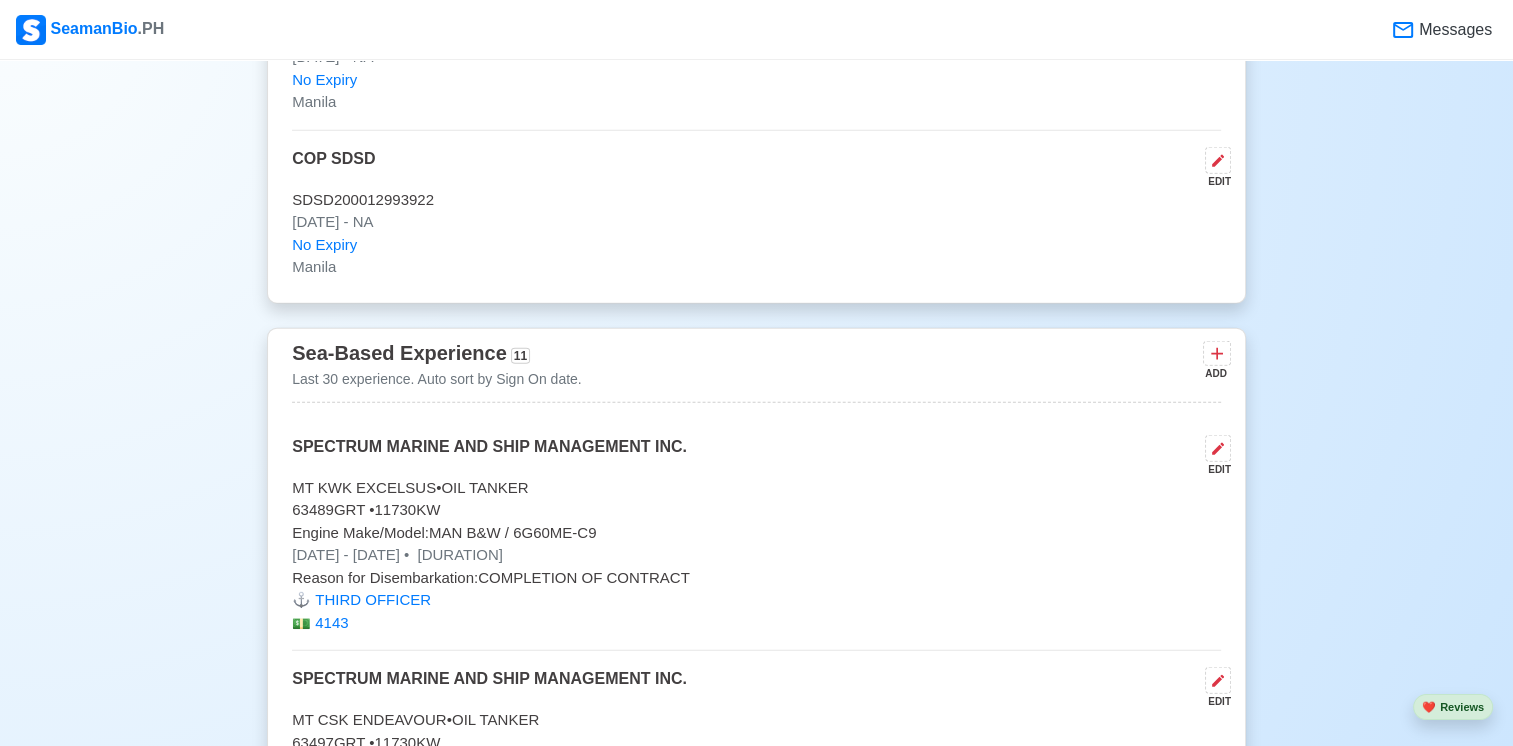 click on "Sea-Based Experience 11 Last 30 experience. Auto sort by Sign On date. ADD SPECTRUM MARINE AND SHIP MANAGEMENT INC. EDIT MT KWK EXCELSUS  •  OIL TANKER 	63489  GRT •  11730  KW Engine Make/Model:  MAN B&W / 6G60ME‑C9  [DATE] - [DATE] •   [DURATION] Reason for Disembarkation:  COMPLETION OF CONTRACT ⚓️ THIRD OFFICER 💵️ 4143 SPECTRUM MARINE AND SHIP MANAGEMENT INC. EDIT MT CSK ENDEAVOUR  •  OIL TANKER 	63497  GRT •  11730  KW Engine Make/Model:  MAN B&W / 6G60ME‑C9  [DATE] - [DATE] •   [DURATION] Reason for Disembarkation:  COMPLETION OF CONTRACT ⚓️ THIRD OFFICER 💵️ 4143 SPECTRUM MARINE AND SHIP MANAGEMENT INC. EDIT MT CSK VALIANT  •  OIL TANKER 	63497  GRT •  11730  KW Engine Make/Model:  MAN B&W / 6G60ME‑C9  [DATE] - [DATE] •   [DURATION] Reason for Disembarkation:  COMPLETION OF CONTRACT ⚓️ THIRD OFFICER 💵️ 4143 SPECTRUM MARINE AND SHIP MANAGEMENT INC. EDIT MT KHK EMPRESS  •  OIL TANKER 160682  GRT •  24,500  KW •" at bounding box center (756, 1660) 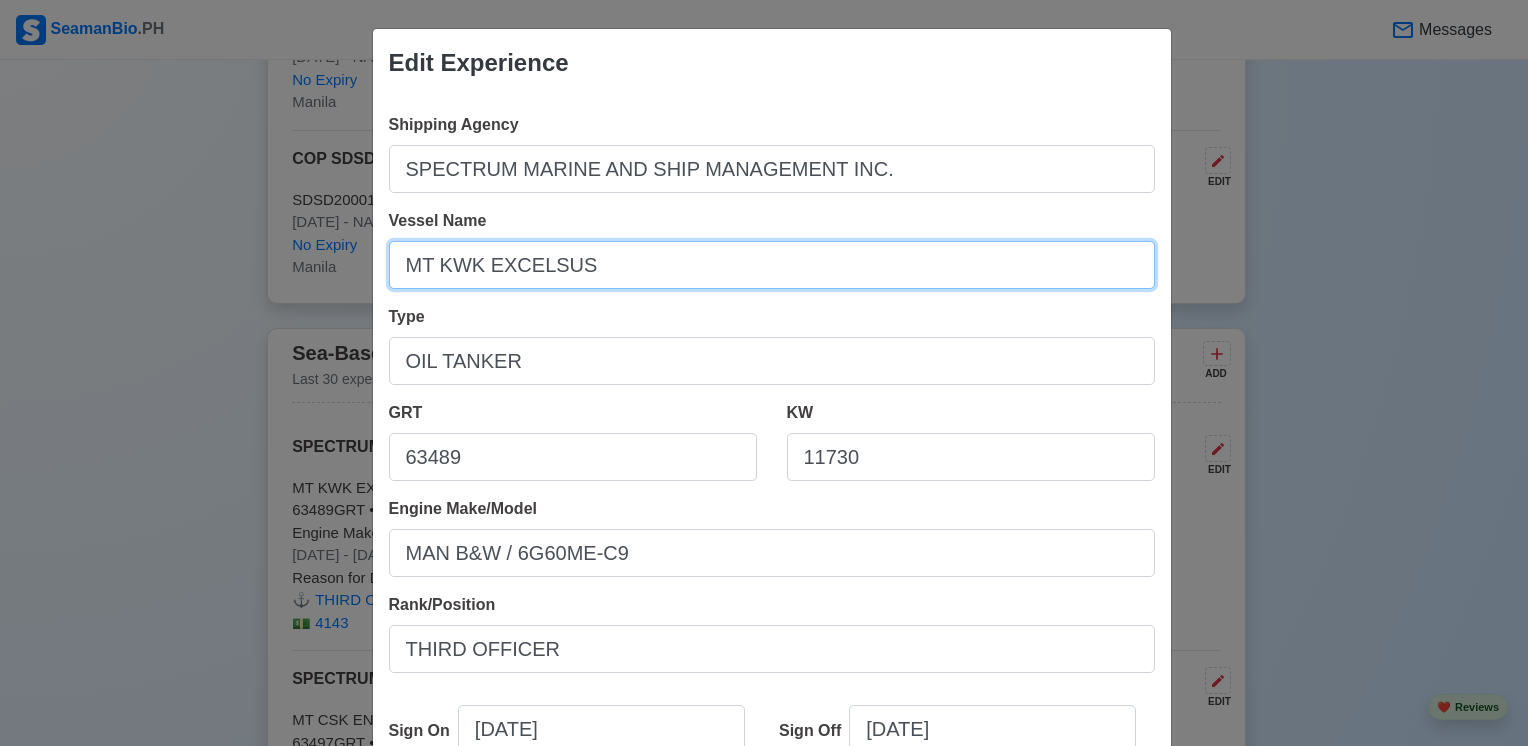 click on "MT KWK EXCELSUS" at bounding box center (772, 265) 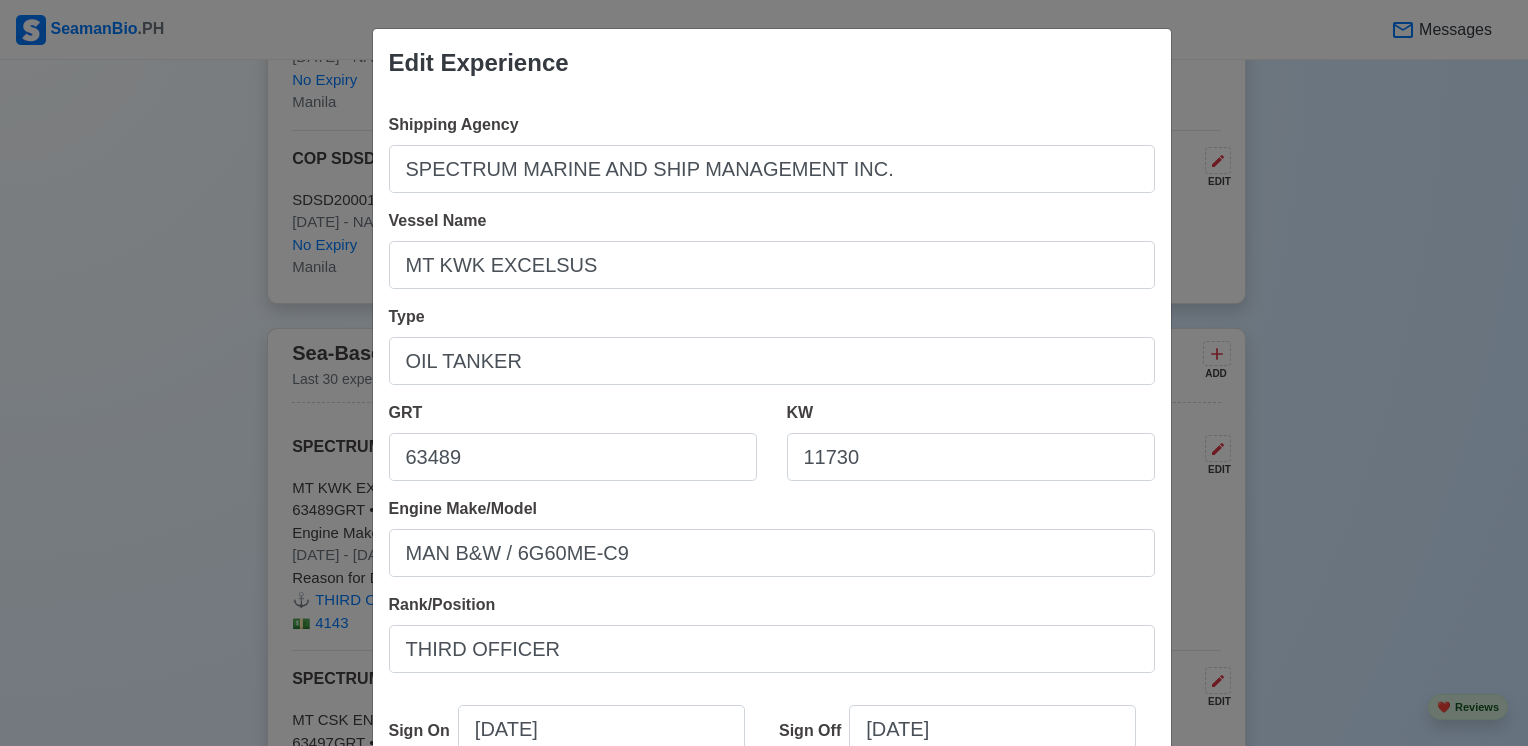 scroll, scrollTop: 100, scrollLeft: 0, axis: vertical 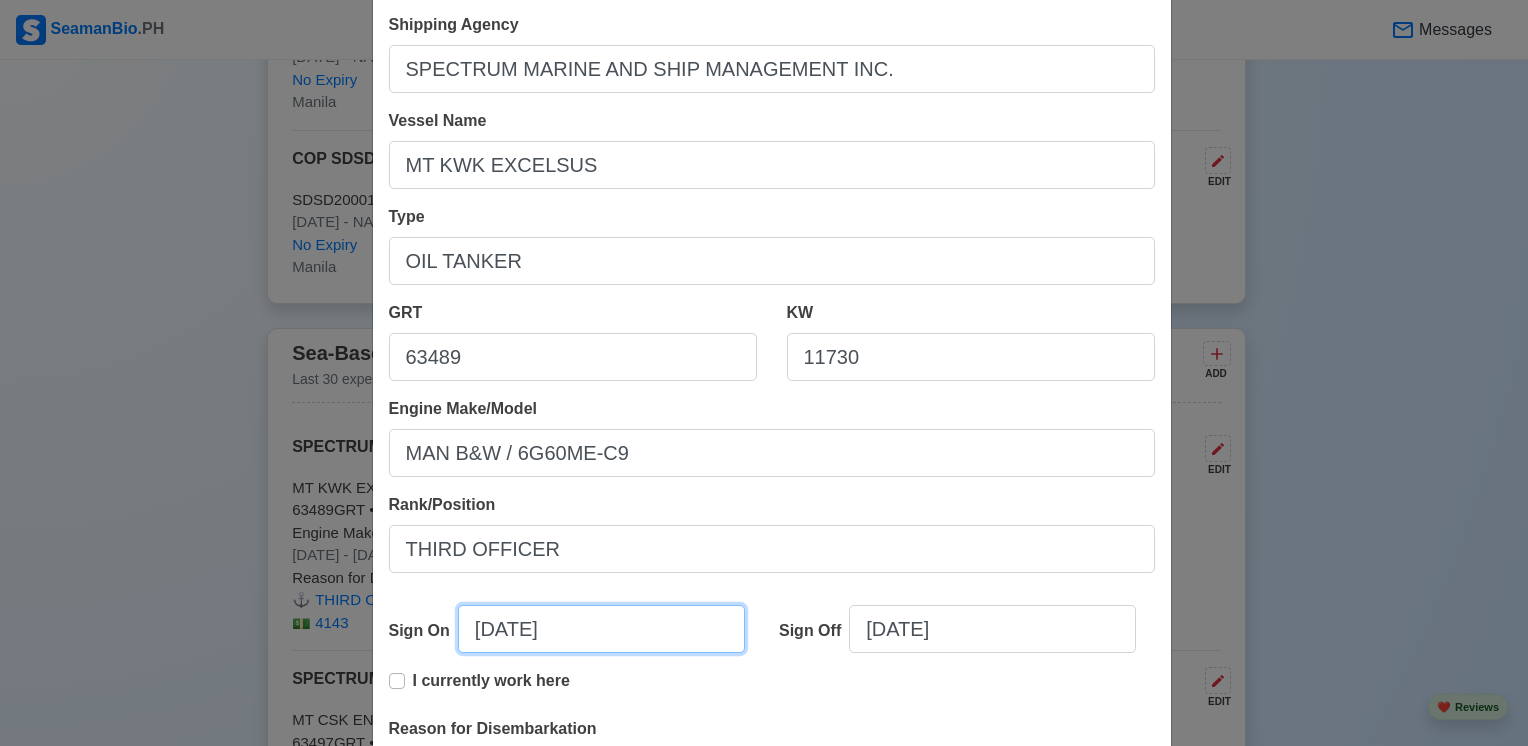 select on "****" 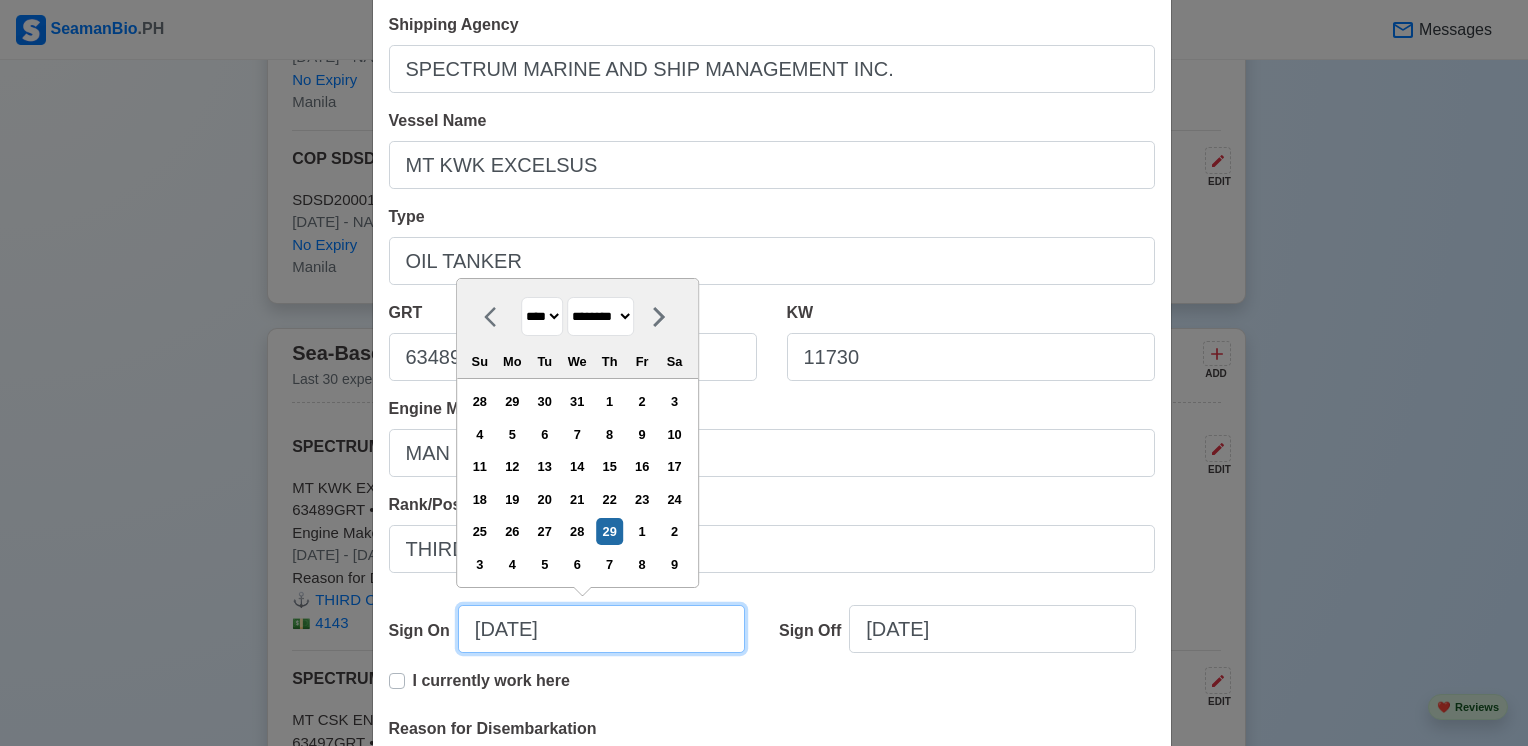 drag, startPoint x: 586, startPoint y: 622, endPoint x: 423, endPoint y: 626, distance: 163.04907 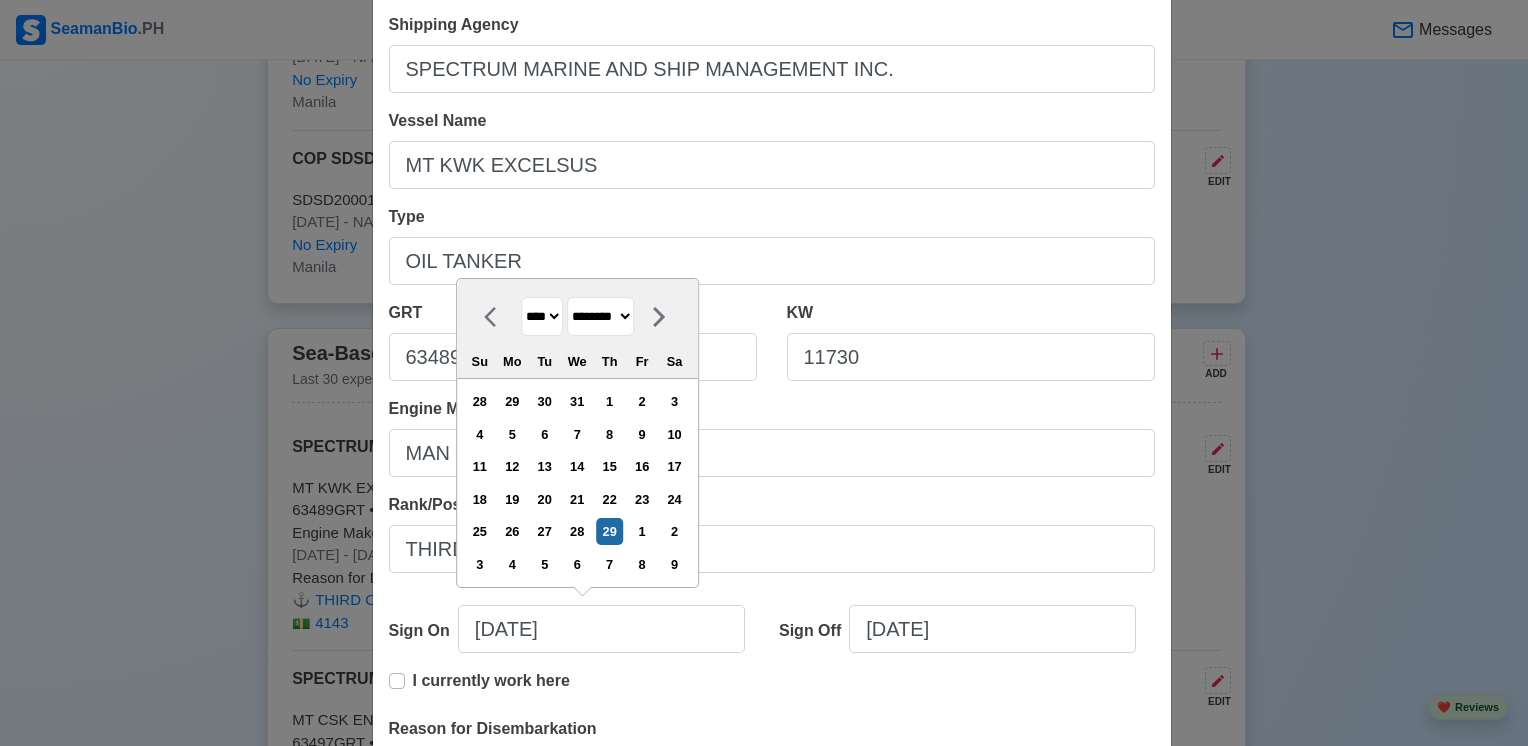 click on "Sign On [DATE] **** **** **** **** **** **** **** **** **** **** **** **** **** **** **** **** **** **** **** **** **** **** **** **** **** **** **** **** **** **** **** **** **** **** **** **** **** **** **** **** **** **** **** **** **** **** **** **** **** **** **** **** **** **** **** **** **** **** **** **** **** **** **** **** **** **** **** **** **** **** **** **** **** **** **** **** **** **** **** **** **** **** **** **** **** **** **** **** **** **** **** **** **** **** **** **** **** **** **** **** **** **** **** **** **** **** ******* ******** ***** ***** *** **** **** ****** ********* ******* ******** ******** Su Mo Tu We Th Fr Sa 28 29 30 31 1 2 3 4 5 6 7 8 9 10 11 12 13 14 15 16 17 18 19 20 21 22 23 24 25 26 27 28 29 1 2 3 4 5 6 7 8 9 Sign Off [DATE] I currently work here" at bounding box center [772, 653] 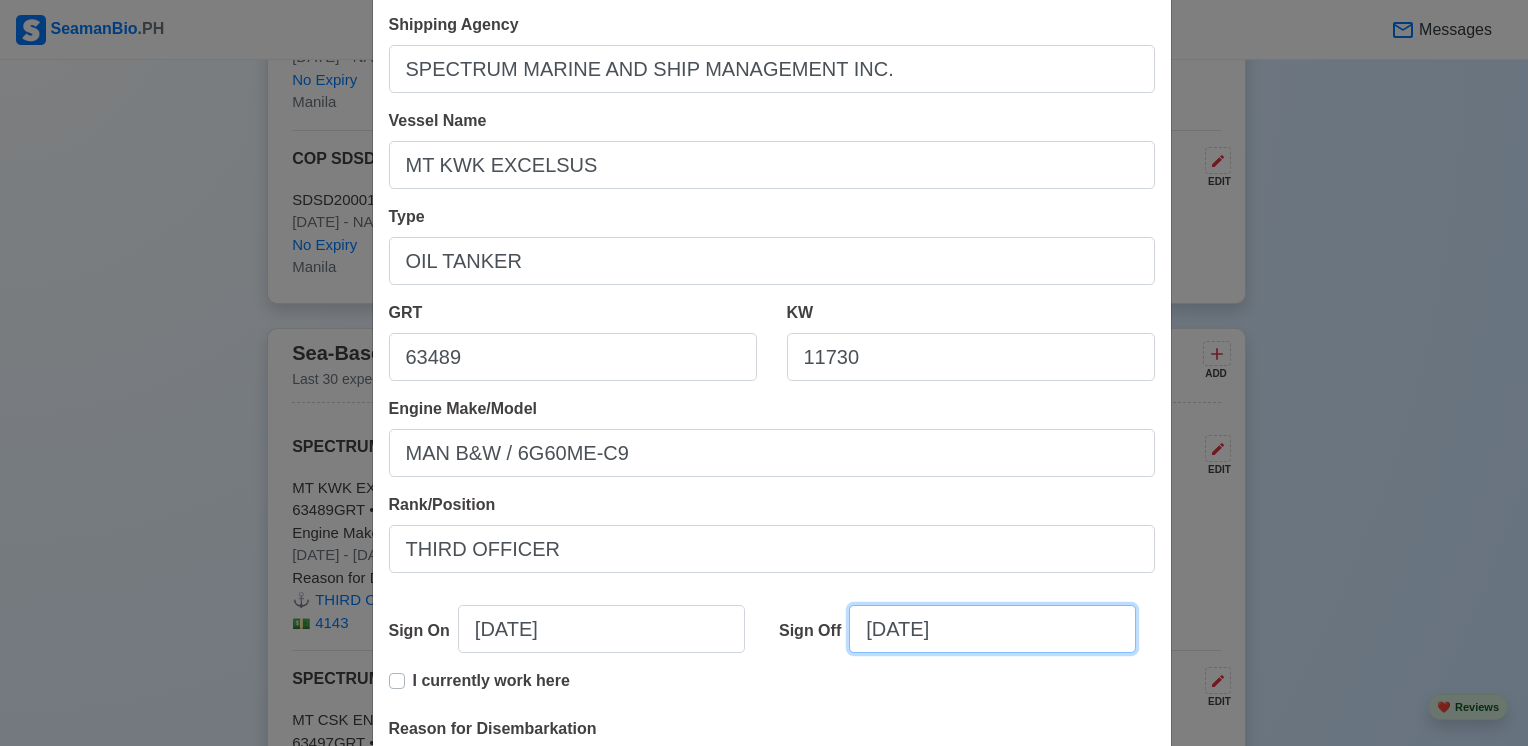 click on "[DATE]" at bounding box center (992, 629) 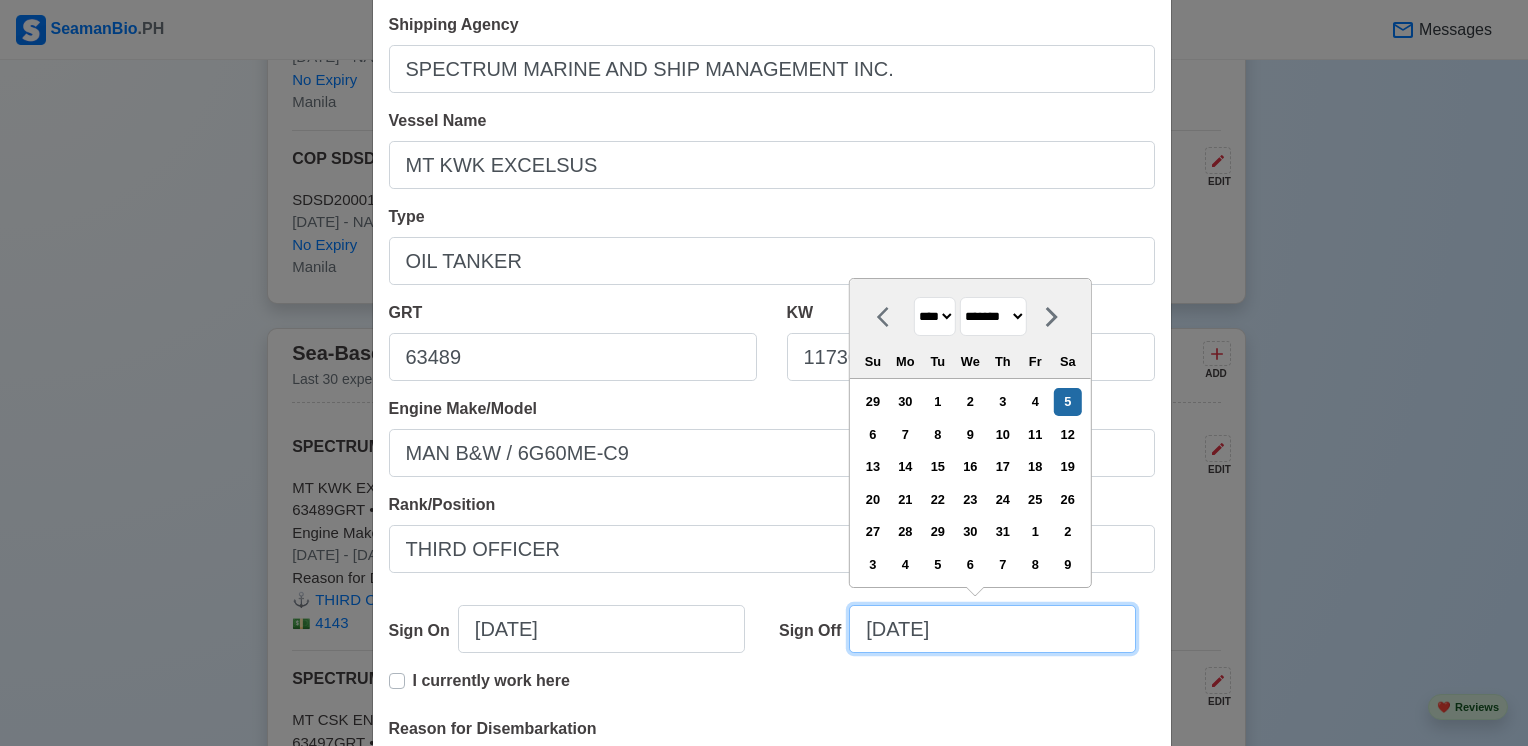 click on "[DATE]" at bounding box center [992, 629] 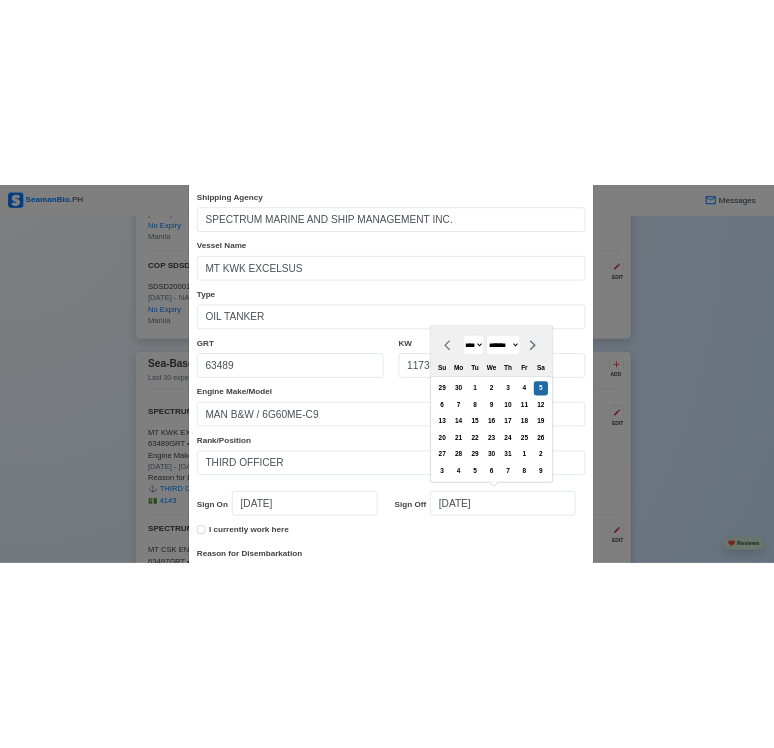 scroll, scrollTop: 200, scrollLeft: 0, axis: vertical 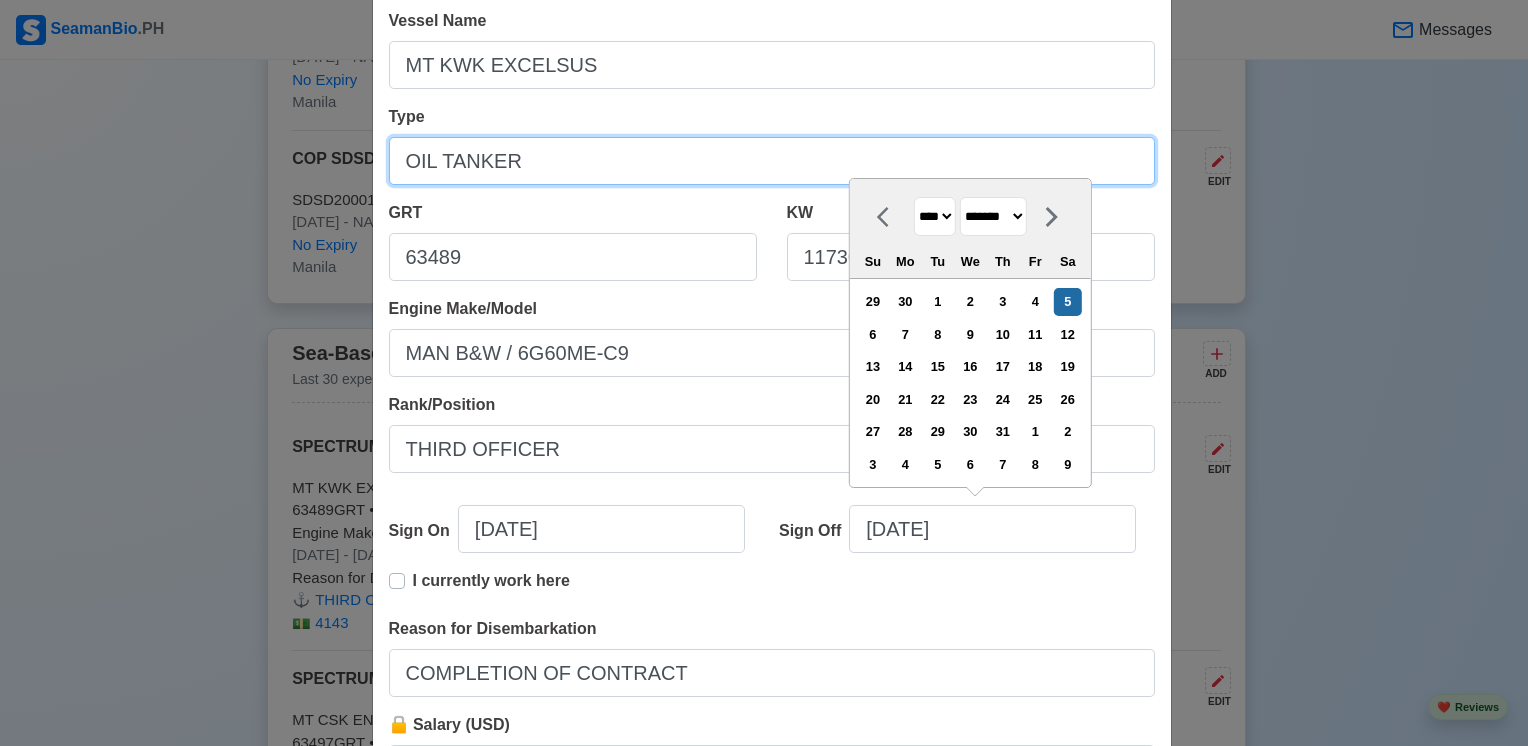 click on "OIL TANKER" at bounding box center [772, 161] 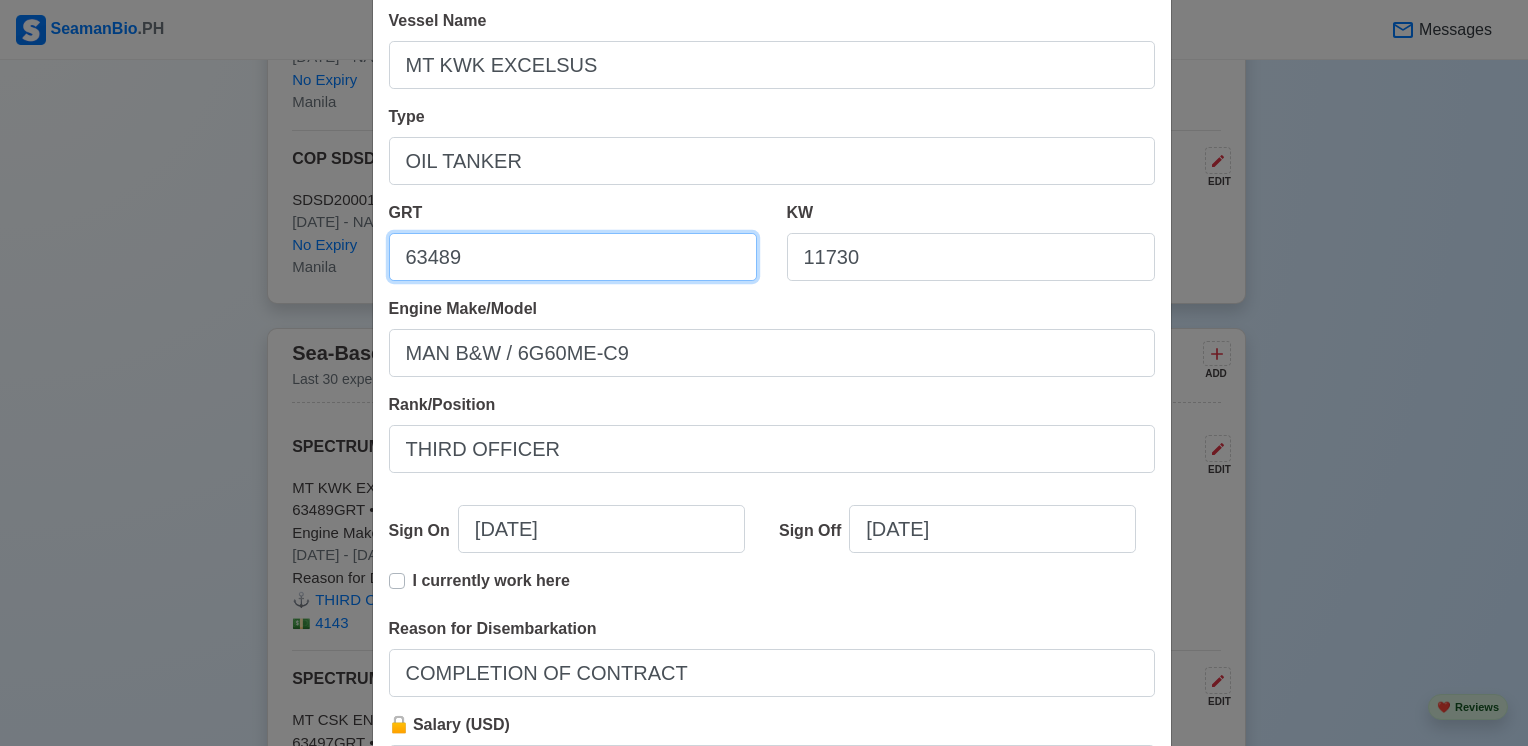 drag, startPoint x: 550, startPoint y: 272, endPoint x: 336, endPoint y: 306, distance: 216.6841 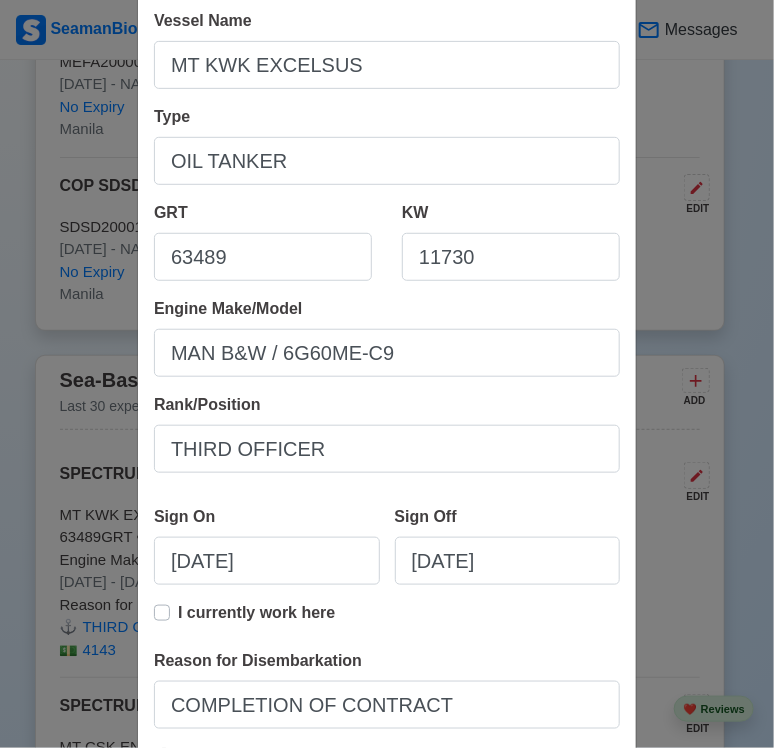 click on "Edit Experience Shipping Agency SPECTRUM MARINE AND SHIP MANAGEMENT INC. Vessel Name MT KWK EXCELSUS Type OIL TANKER GRT 63489 KW 11730 Engine Make/Model MAN B&W / 6G60ME‑C9 Rank/Position THIRD OFFICER Sign On [DATE] Sign Off [DATE] I currently work here Reason for Disembarkation COMPLETION OF CONTRACT 🔒 Salary (USD) 4143  Delete Cancel Save" at bounding box center (387, 374) 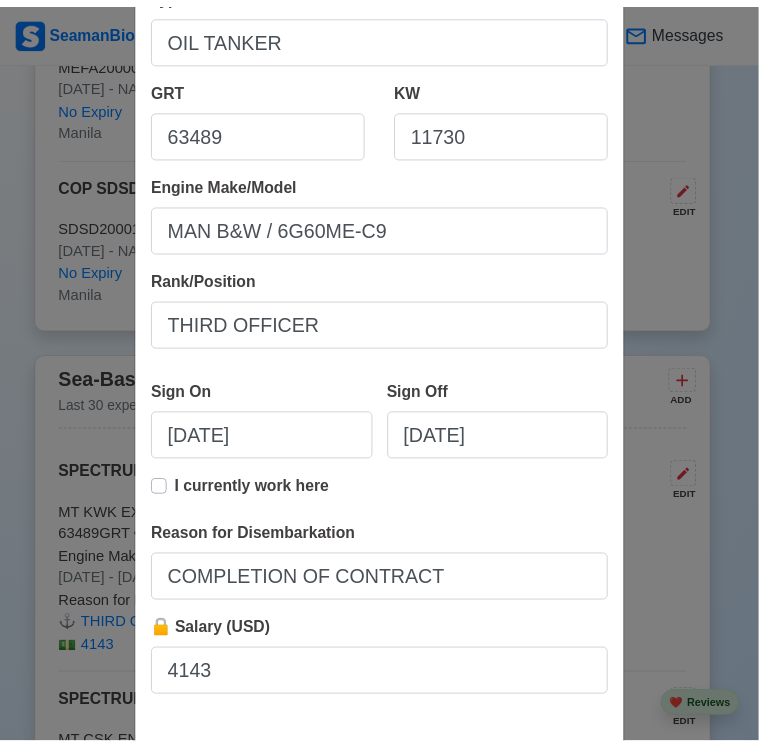 scroll, scrollTop: 423, scrollLeft: 0, axis: vertical 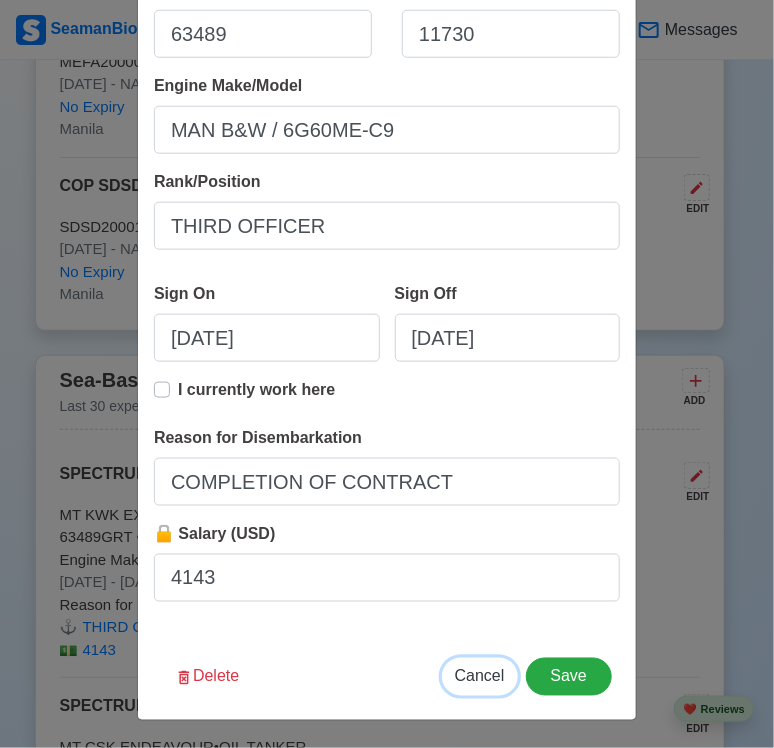 click on "Cancel" at bounding box center (480, 676) 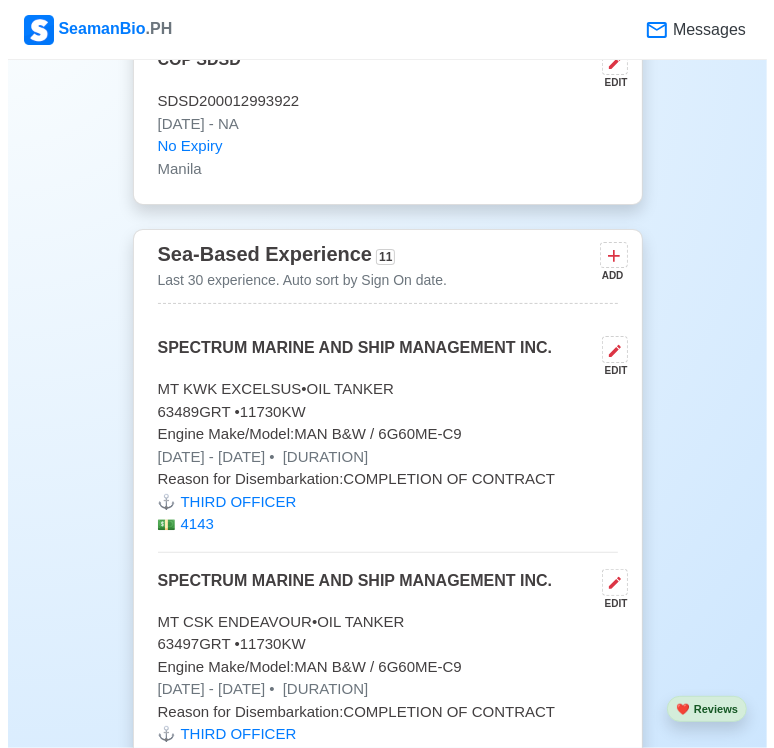 scroll, scrollTop: 5100, scrollLeft: 0, axis: vertical 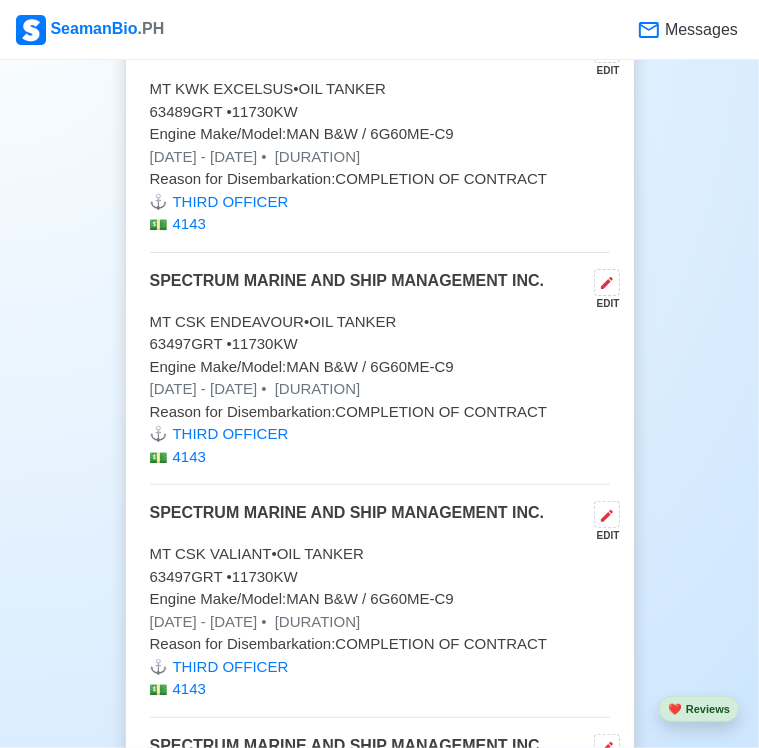 click on "SPECTRUM MARINE AND SHIP MANAGEMENT INC." at bounding box center (347, 290) 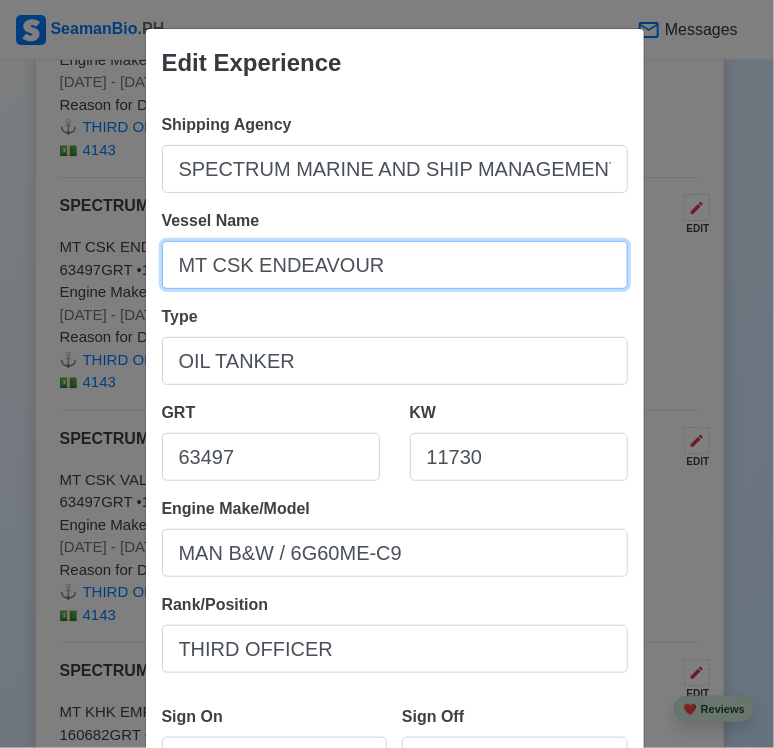 drag, startPoint x: 368, startPoint y: 265, endPoint x: 74, endPoint y: 267, distance: 294.0068 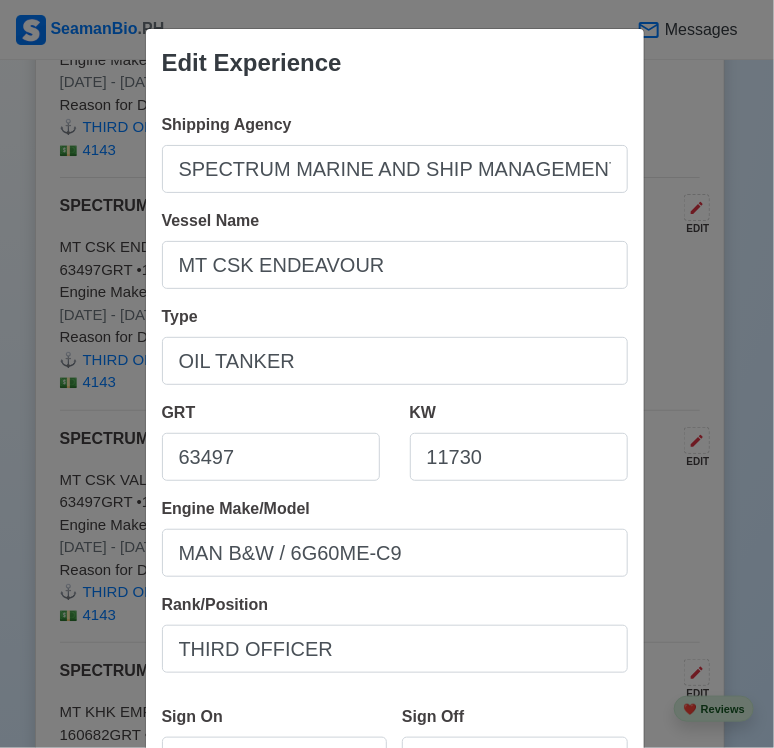 scroll, scrollTop: 300, scrollLeft: 0, axis: vertical 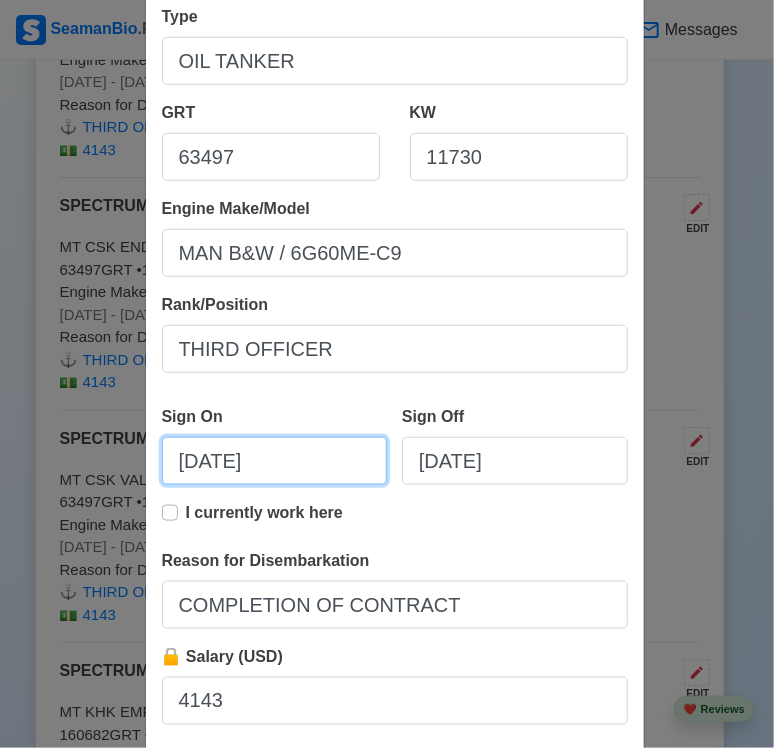 select on "****" 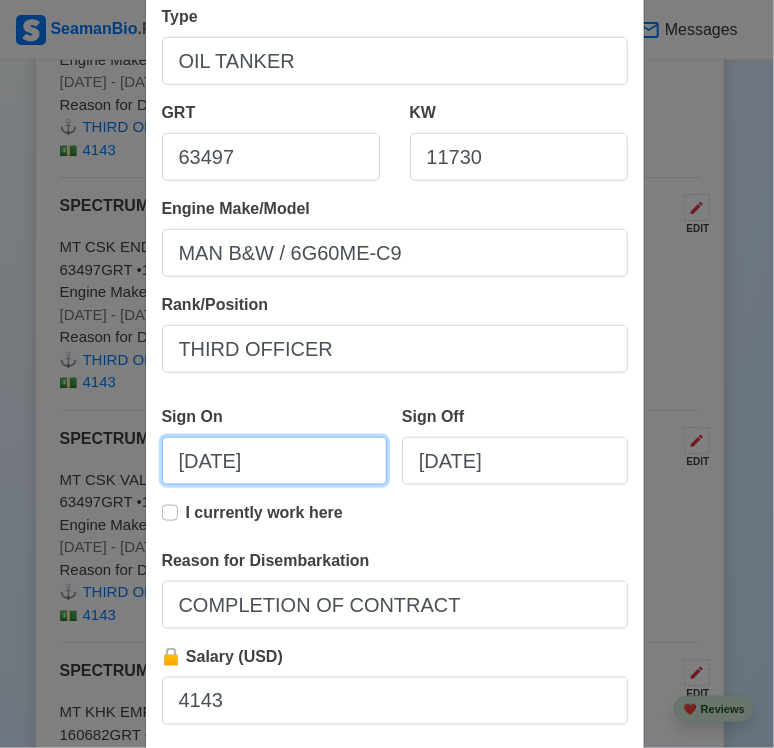 select on "****" 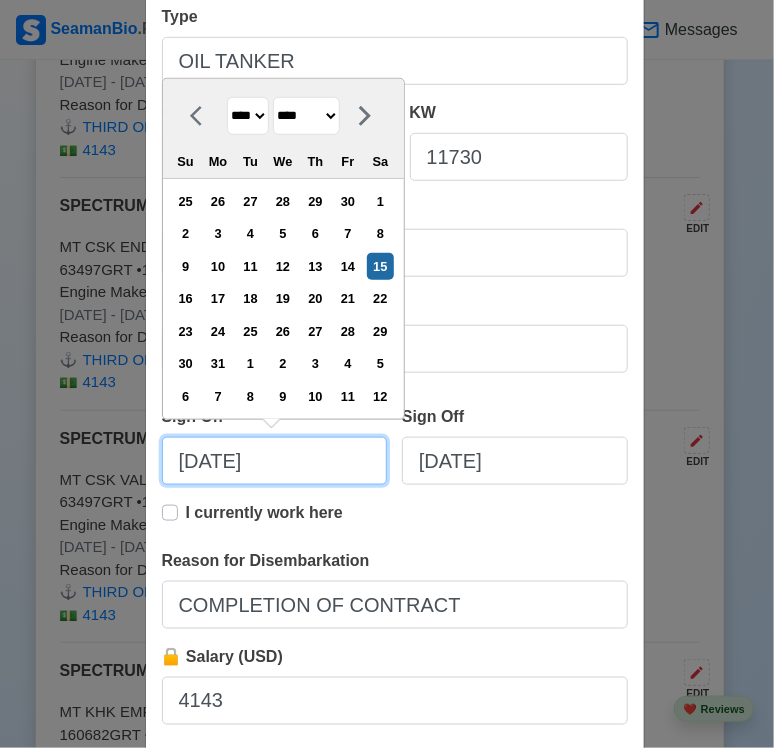 drag, startPoint x: 280, startPoint y: 467, endPoint x: 148, endPoint y: 459, distance: 132.2422 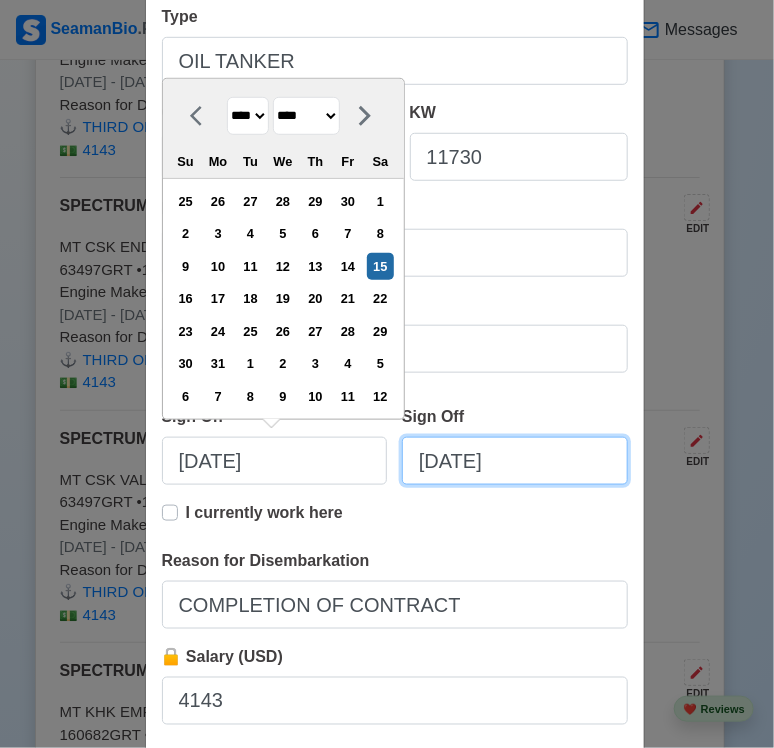click on "[DATE]" at bounding box center (515, 461) 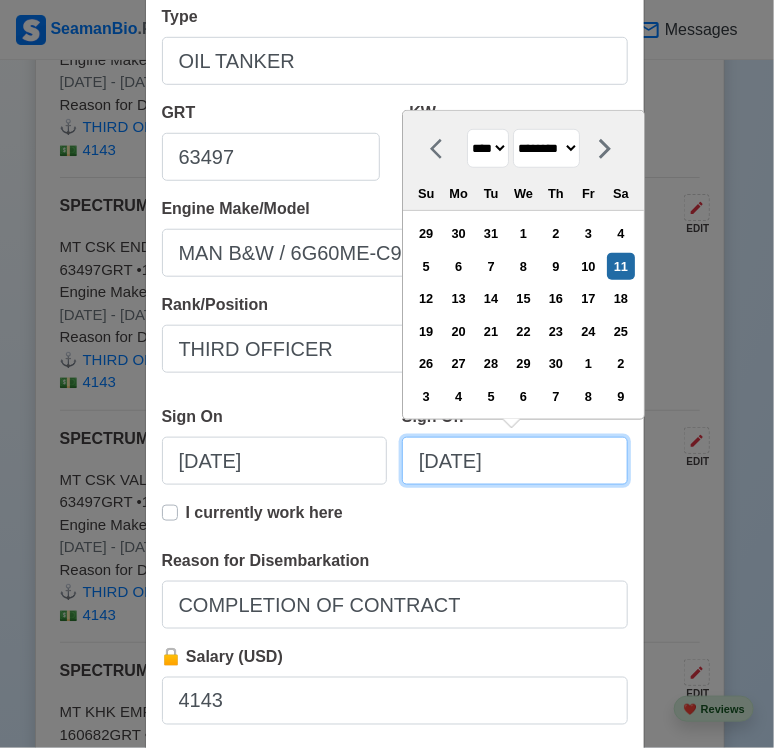drag, startPoint x: 555, startPoint y: 469, endPoint x: 369, endPoint y: 464, distance: 186.0672 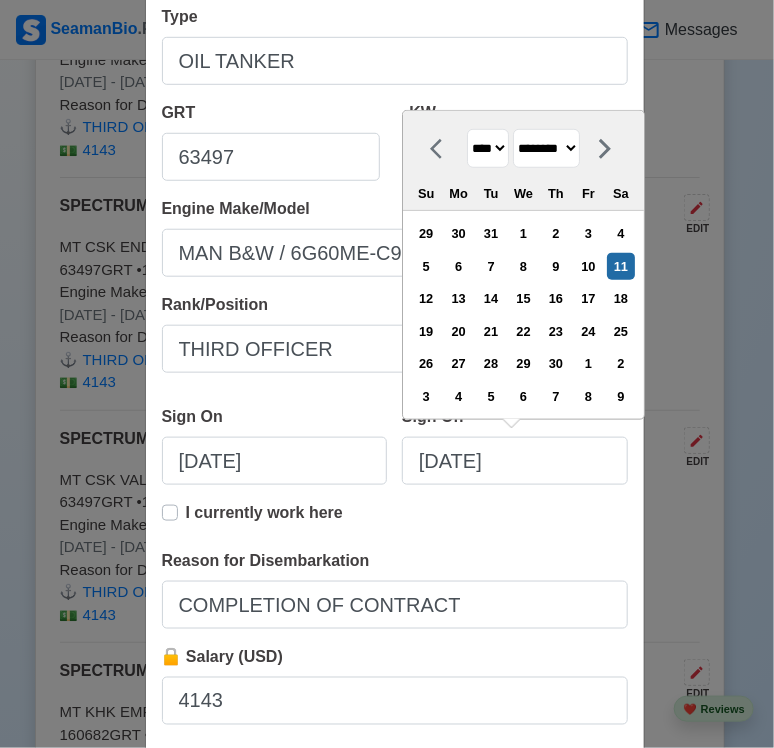 click on "Edit Experience Shipping Agency SPECTRUM MARINE AND SHIP MANAGEMENT INC. Vessel Name MT CSK ENDEAVOUR Type OIL TANKER GRT 63497 KW 11730 Engine Make/Model MAN B&W / 6G60ME‑C9 Rank/Position THIRD OFFICER Sign On [DATE] Sign Off [DATE] **** **** **** **** **** **** **** **** **** **** **** **** **** **** **** **** **** **** **** **** **** **** **** **** **** **** **** **** **** **** **** **** **** **** **** **** **** **** **** **** **** **** **** **** **** **** **** **** **** **** **** **** **** **** **** **** **** **** **** **** **** **** **** **** **** **** **** **** **** **** **** **** **** **** **** **** **** **** **** **** **** **** **** **** **** **** **** **** **** **** **** **** **** **** **** **** **** **** **** **** **** **** **** **** **** **** **** **** ******* ******** ***** ***** *** **** **** ****** ********* ******* ******** ******** Su Mo Tu We Th Fr Sa 29 30 31 1 2 3 4 5 6 7 8 9 10 11 12 13 14 15 16 17 18 19 20 21 22 23 24 25 26 27 28 29 30 1 2 3 4 5 6 7 8 9 I currently work here" at bounding box center (387, 374) 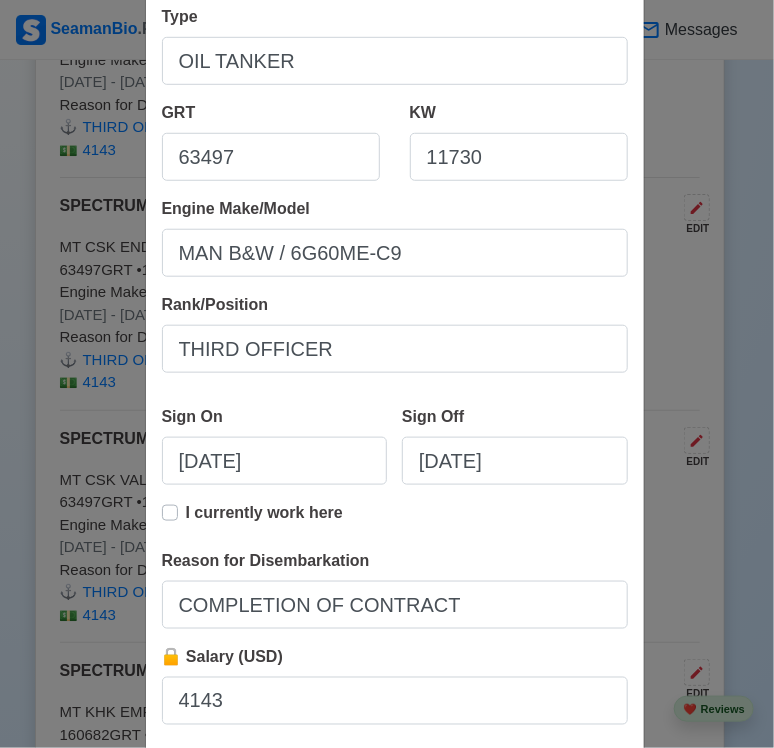 click on "Edit Experience Shipping Agency SPECTRUM MARINE AND SHIP MANAGEMENT INC. Vessel Name MT CSK ENDEAVOUR Type OIL TANKER GRT 63497 KW 11730 Engine Make/Model MAN B&W / 6G60ME‑C9 Rank/Position THIRD OFFICER Sign On [DATE] Sign Off [DATE] I currently work here Reason for Disembarkation COMPLETION OF CONTRACT 🔒 Salary (USD) 4143  Delete Cancel Save" at bounding box center [387, 374] 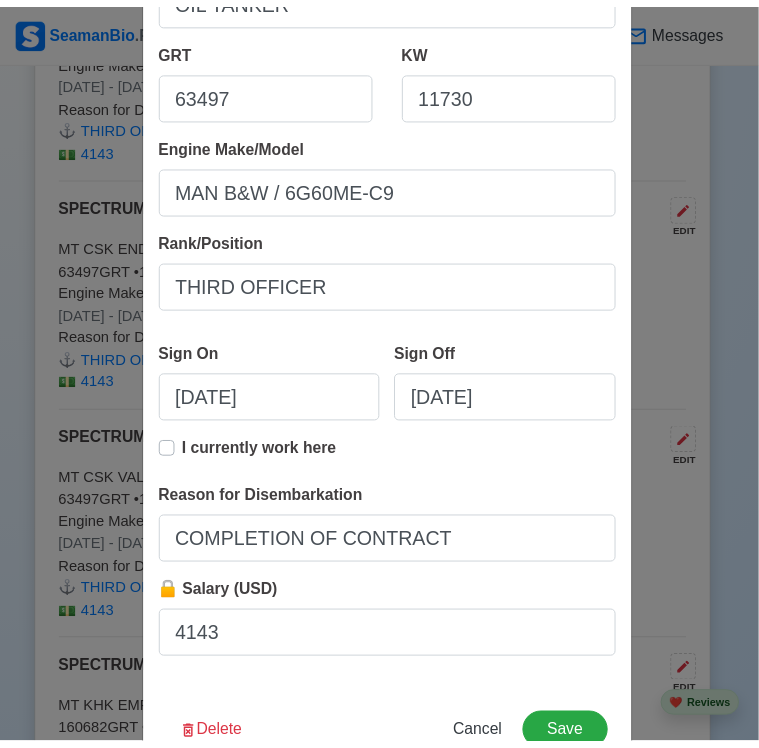 scroll, scrollTop: 423, scrollLeft: 0, axis: vertical 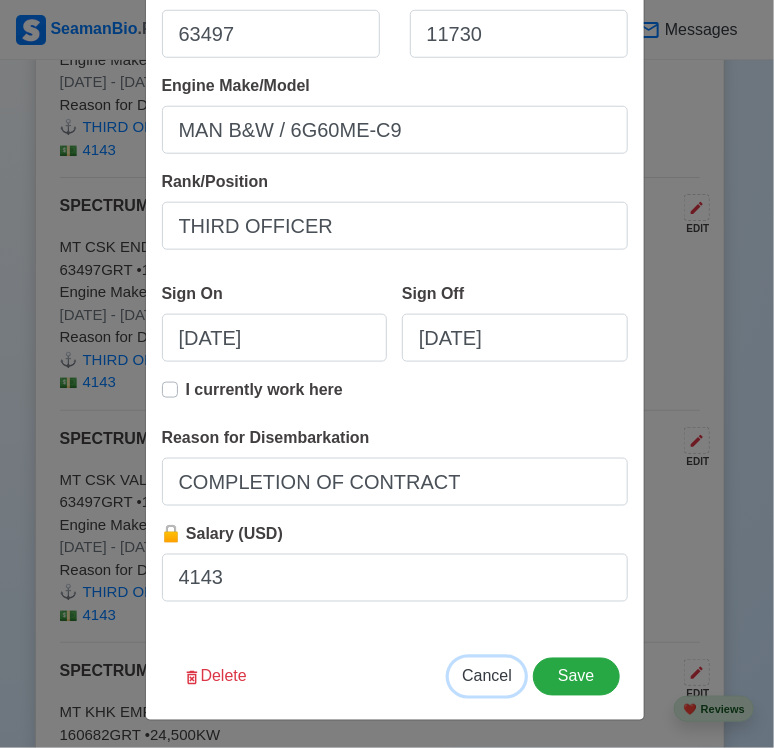 click on "Cancel" at bounding box center (487, 676) 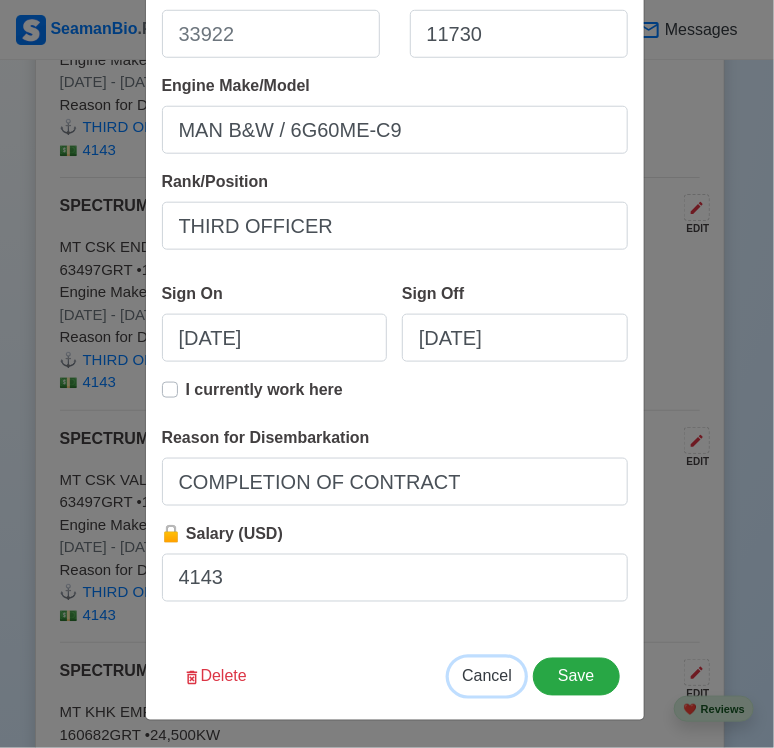 type 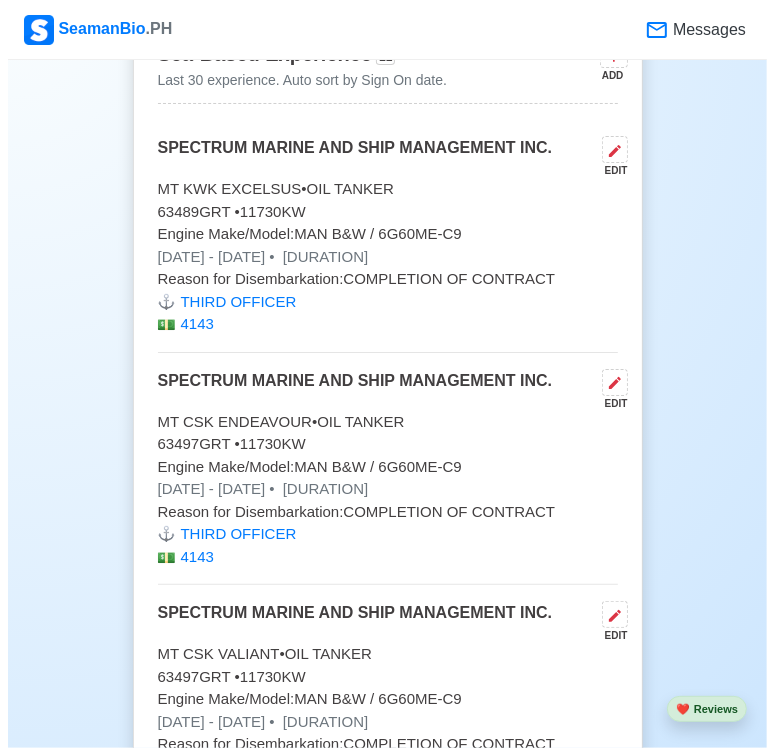 scroll, scrollTop: 4900, scrollLeft: 0, axis: vertical 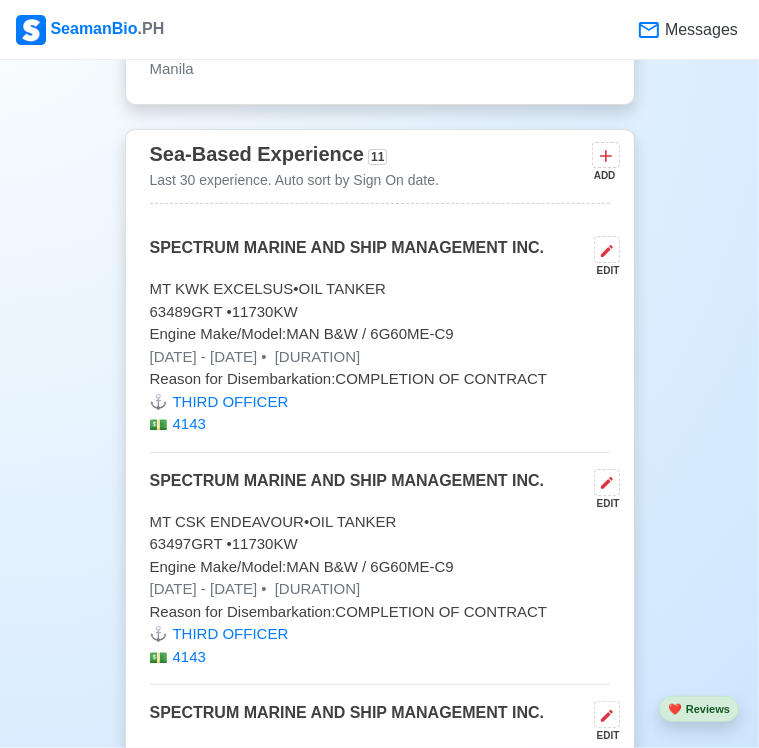click on "•" at bounding box center [263, 356] 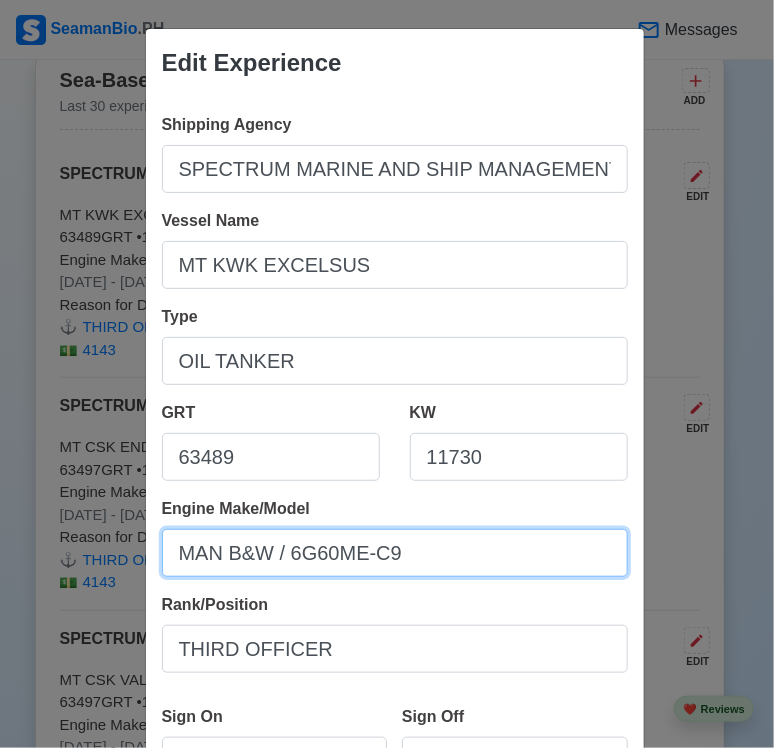 drag, startPoint x: 426, startPoint y: 548, endPoint x: 288, endPoint y: 553, distance: 138.09055 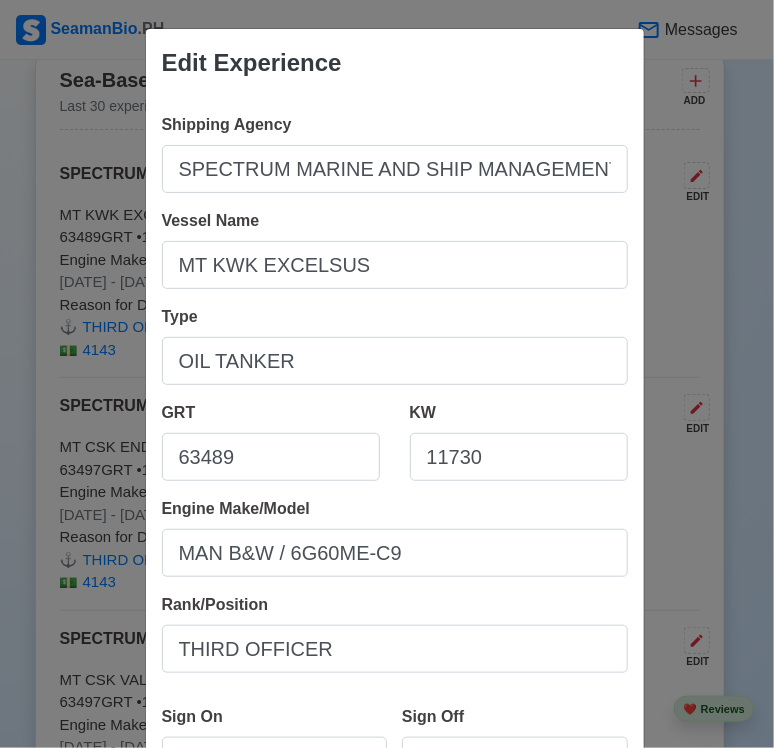 click on "Edit Experience Shipping Agency SPECTRUM MARINE AND SHIP MANAGEMENT INC. Vessel Name MT KWK EXCELSUS Type OIL TANKER GRT 63489 KW 11730 Engine Make/Model MAN B&W / 6G60ME‑C9 Rank/Position THIRD OFFICER Sign On [DATE] Sign Off [DATE] I currently work here Reason for Disembarkation COMPLETION OF CONTRACT 🔒 Salary (USD) 4143  Delete Cancel Save" at bounding box center (387, 374) 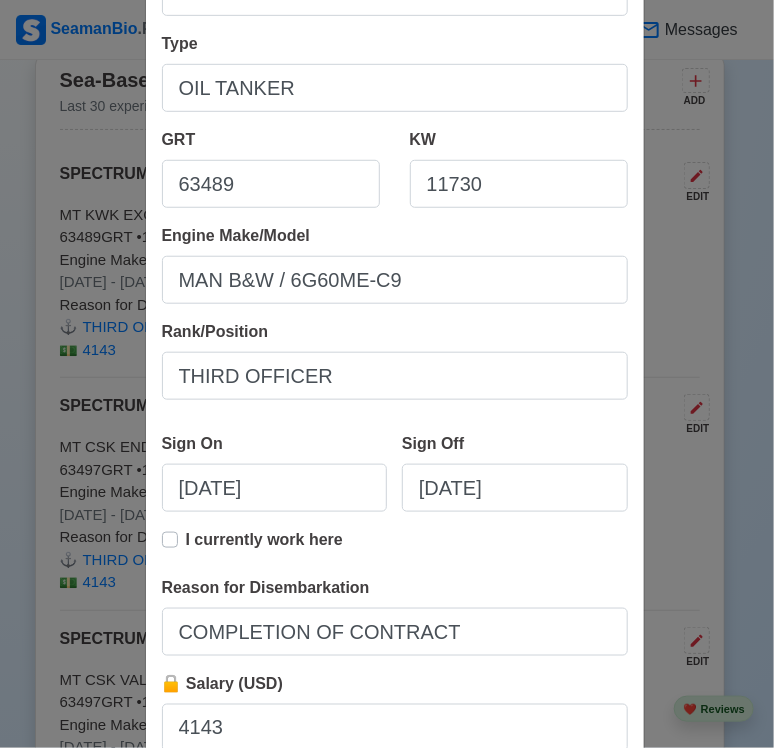 scroll, scrollTop: 423, scrollLeft: 0, axis: vertical 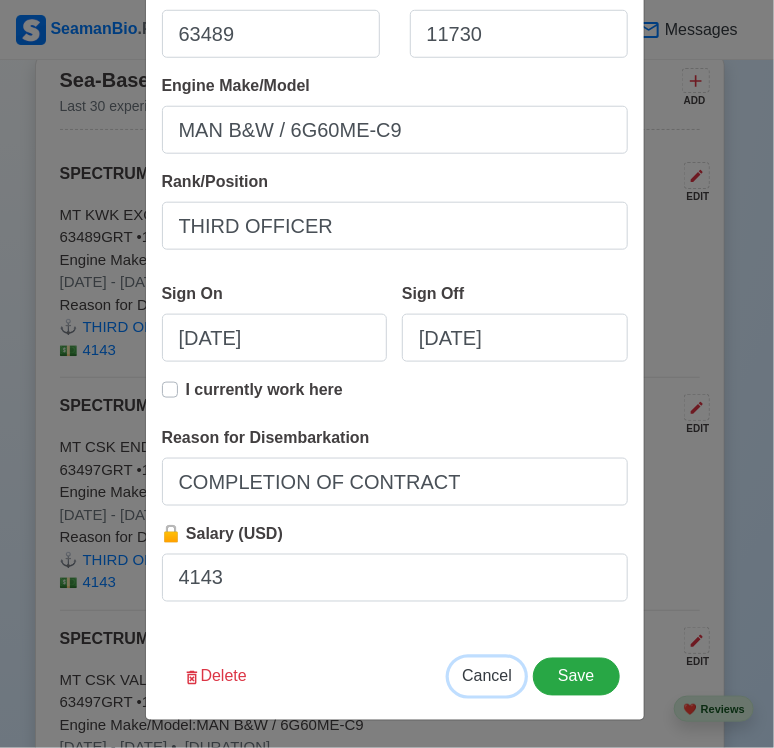 click on "Cancel" at bounding box center [487, 677] 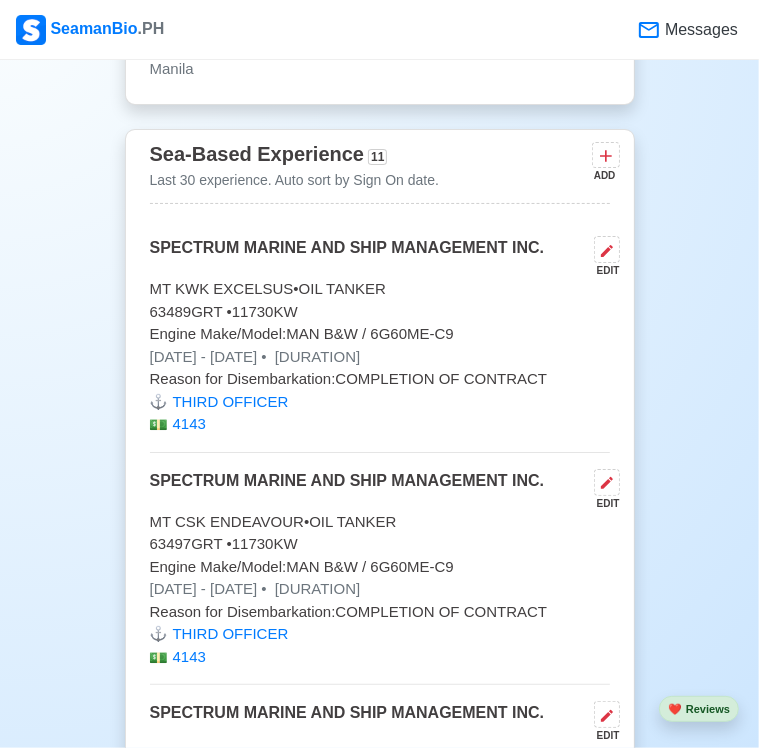 click on "MT CSK ENDEAVOUR  •  OIL TANKER" at bounding box center (380, 522) 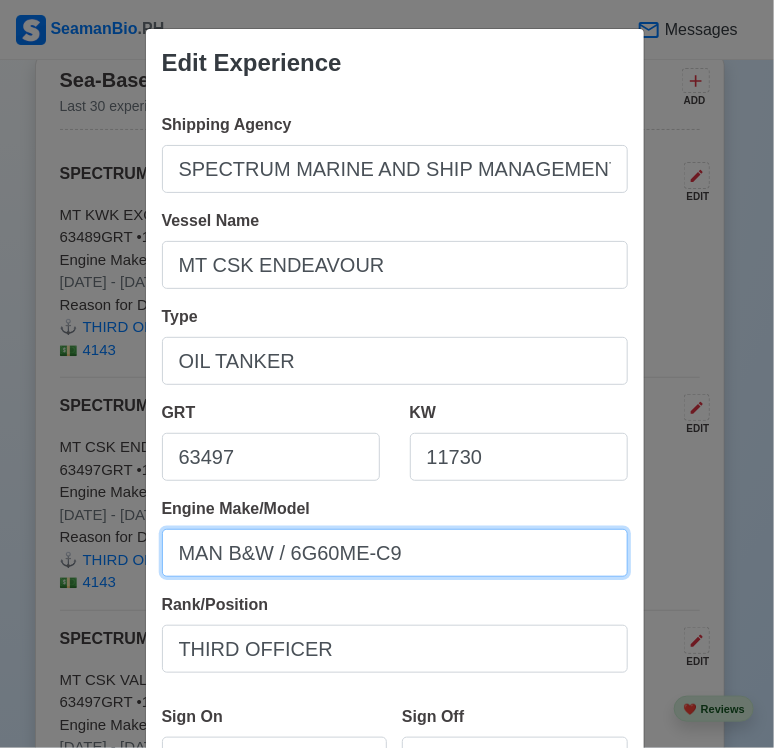 drag, startPoint x: 427, startPoint y: 557, endPoint x: 286, endPoint y: 549, distance: 141.22676 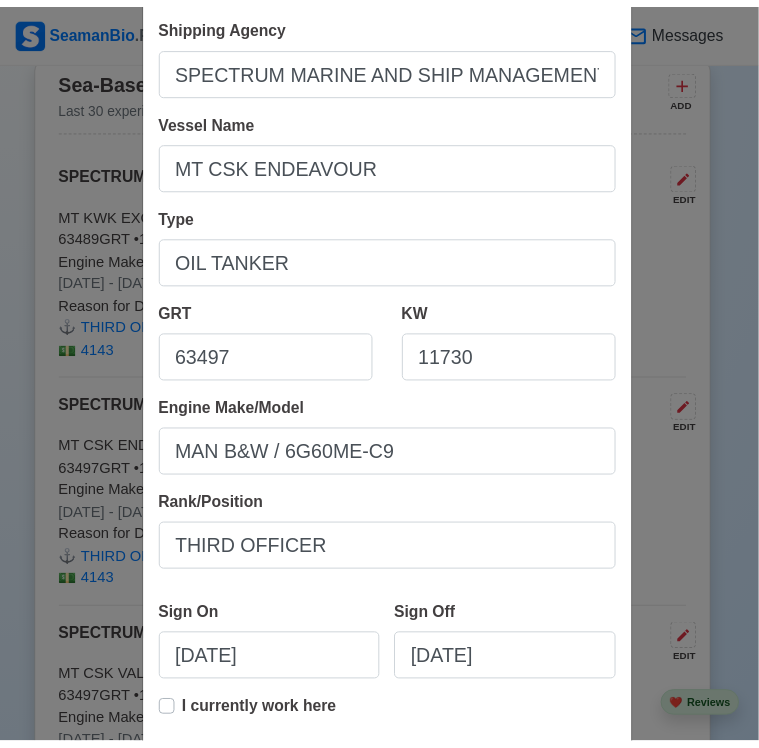 scroll, scrollTop: 423, scrollLeft: 0, axis: vertical 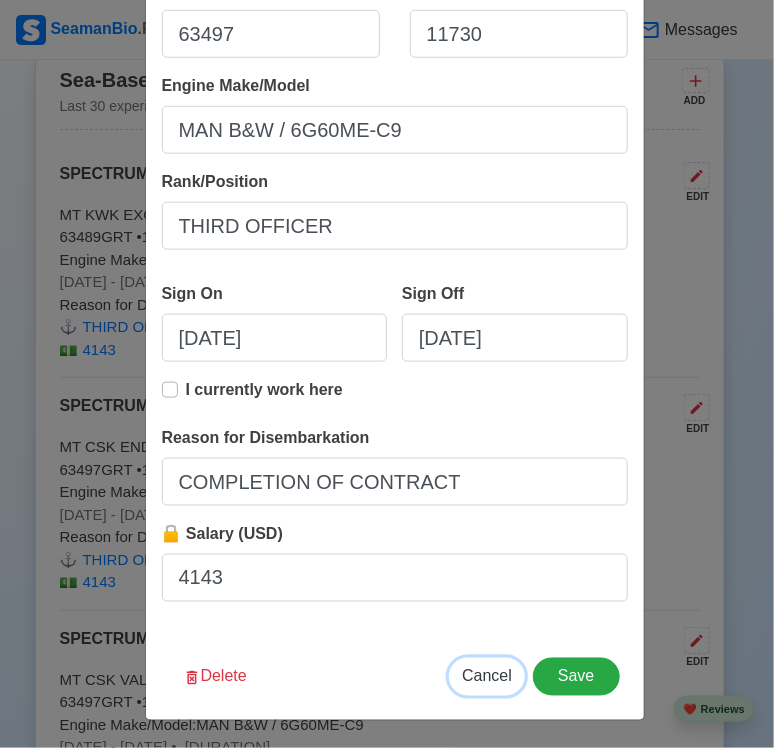 click on "Cancel" at bounding box center [487, 676] 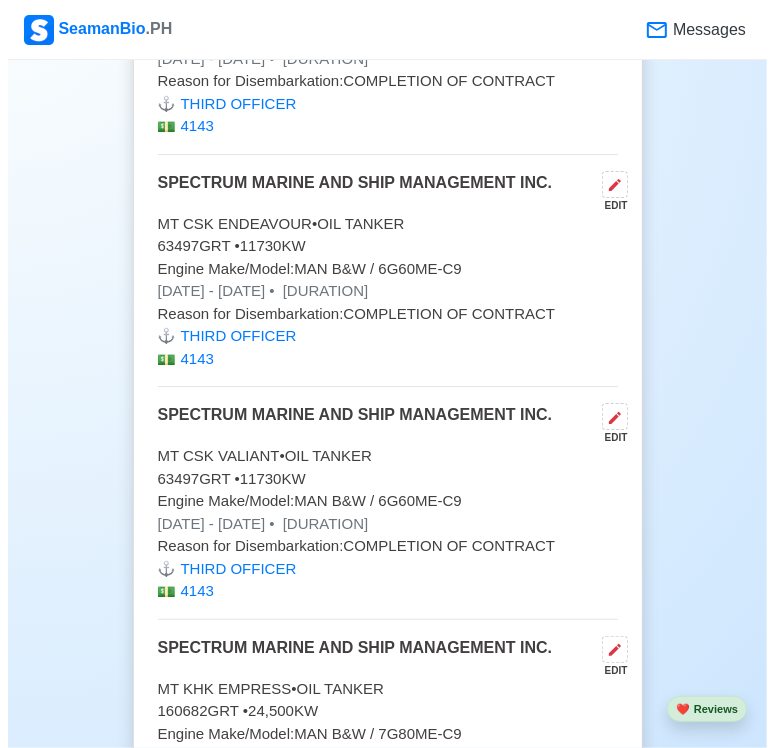 scroll, scrollTop: 5200, scrollLeft: 0, axis: vertical 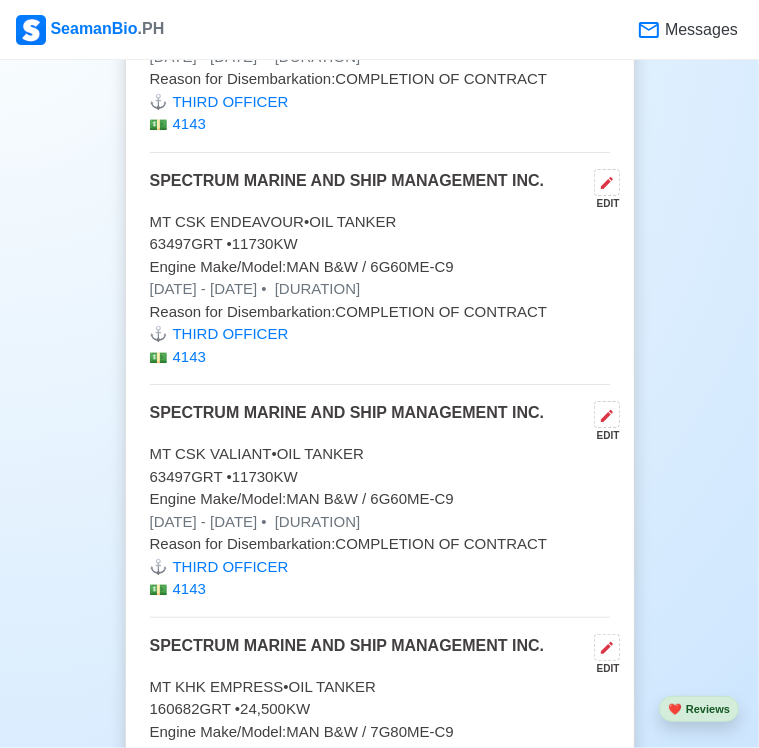 click on "[DURATION]" at bounding box center [316, 521] 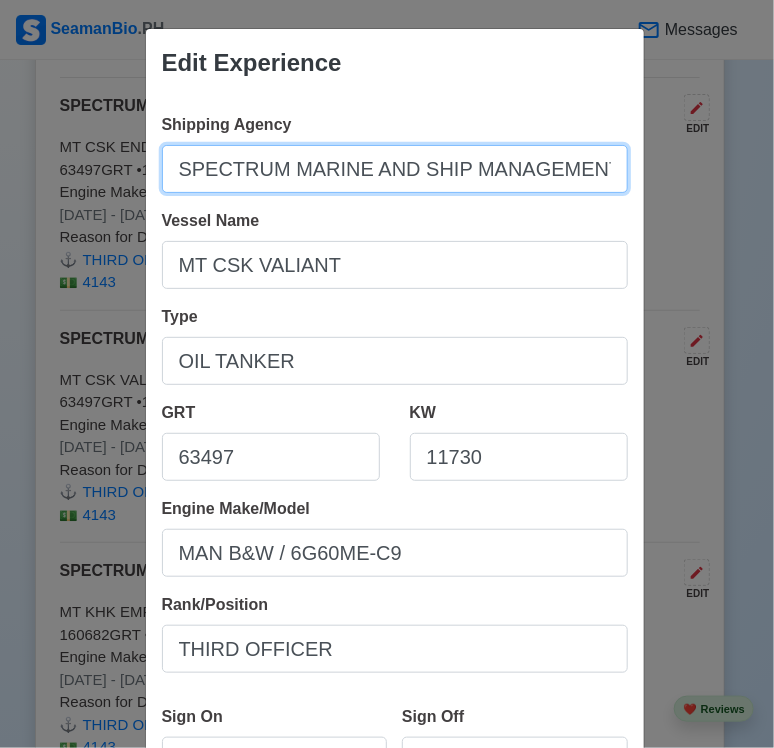 click on "SPECTRUM MARINE AND SHIP MANAGEMENT INC." at bounding box center [395, 169] 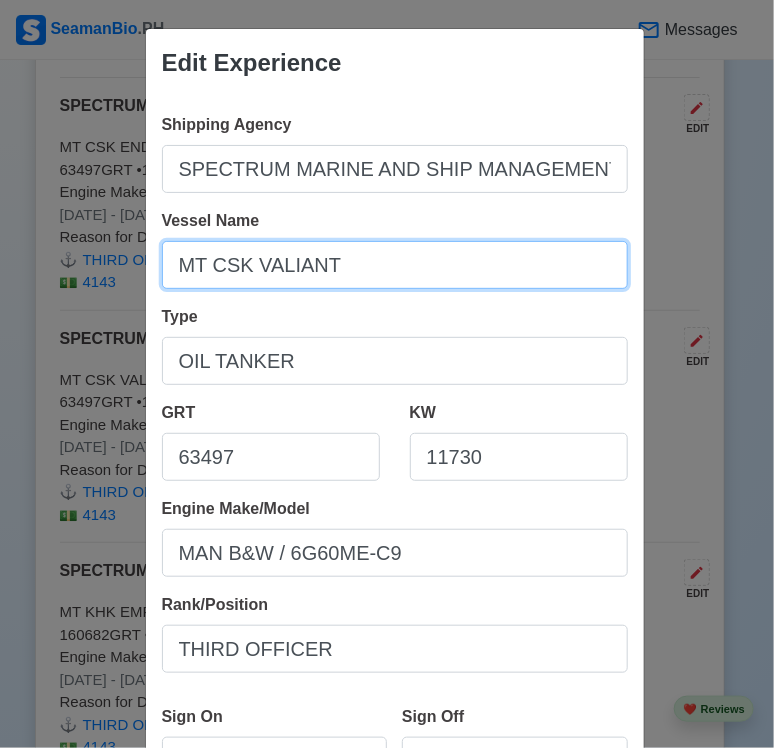click on "MT CSK VALIANT" at bounding box center [395, 265] 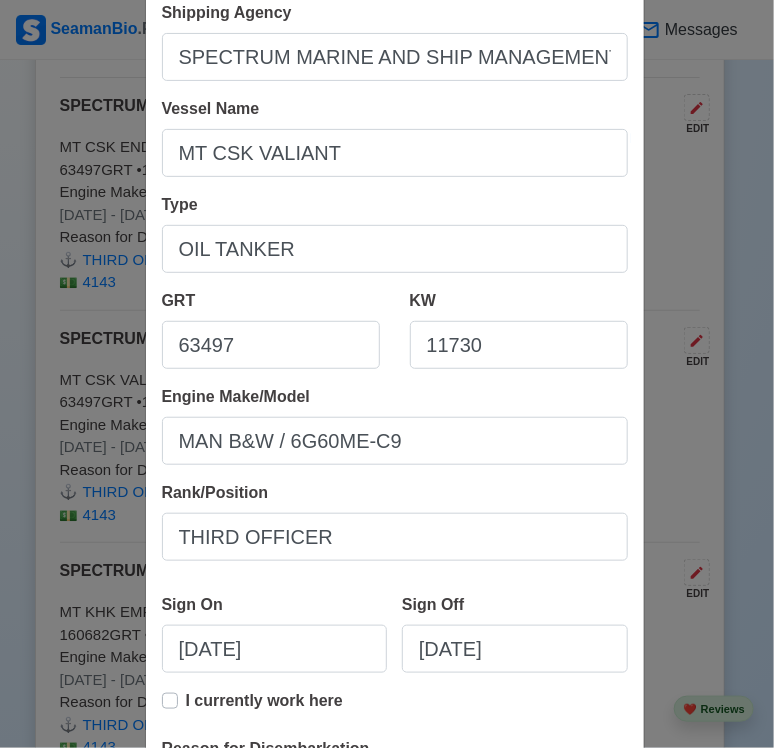 scroll, scrollTop: 200, scrollLeft: 0, axis: vertical 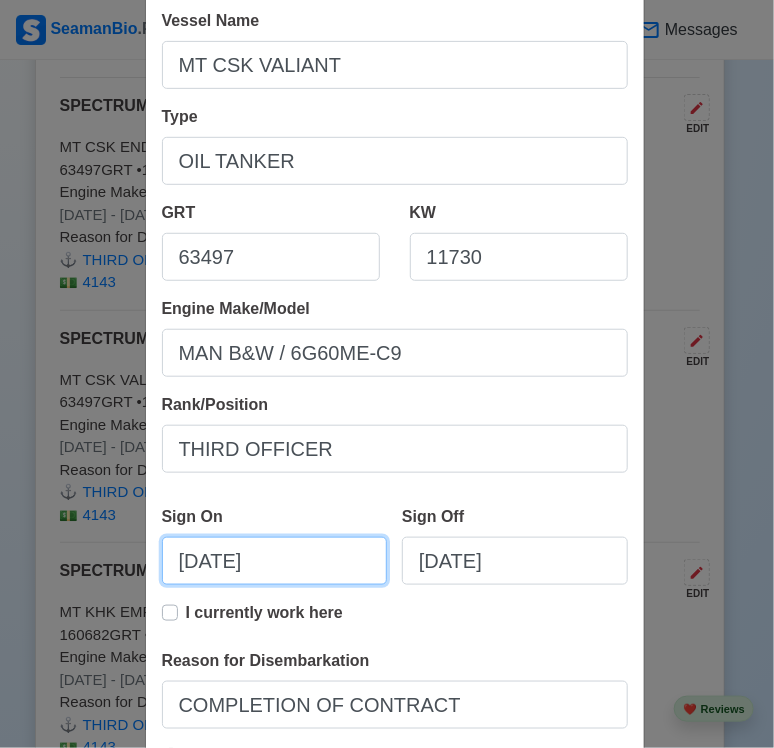 click on "[DATE]" at bounding box center [275, 561] 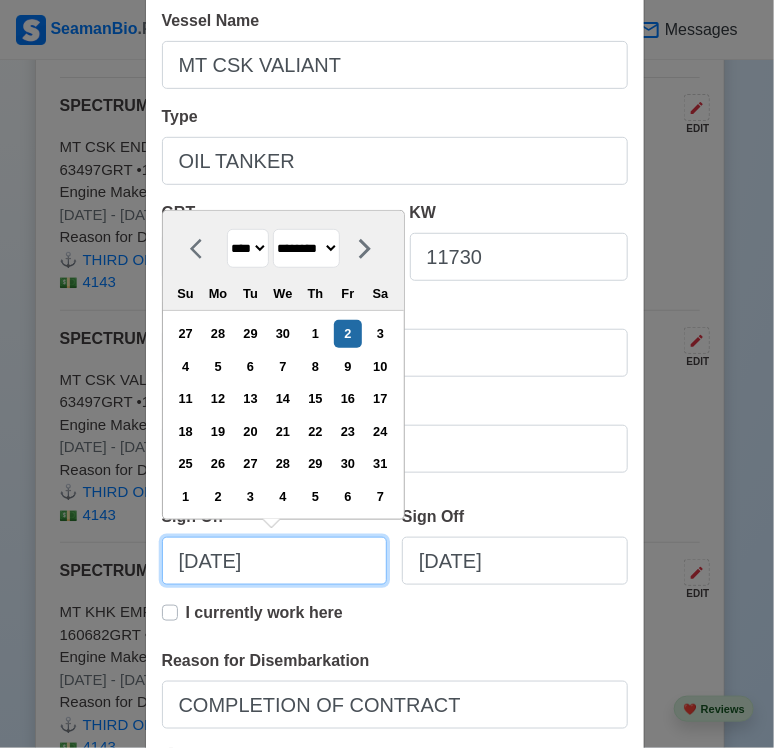 click on "[DATE]" at bounding box center (275, 561) 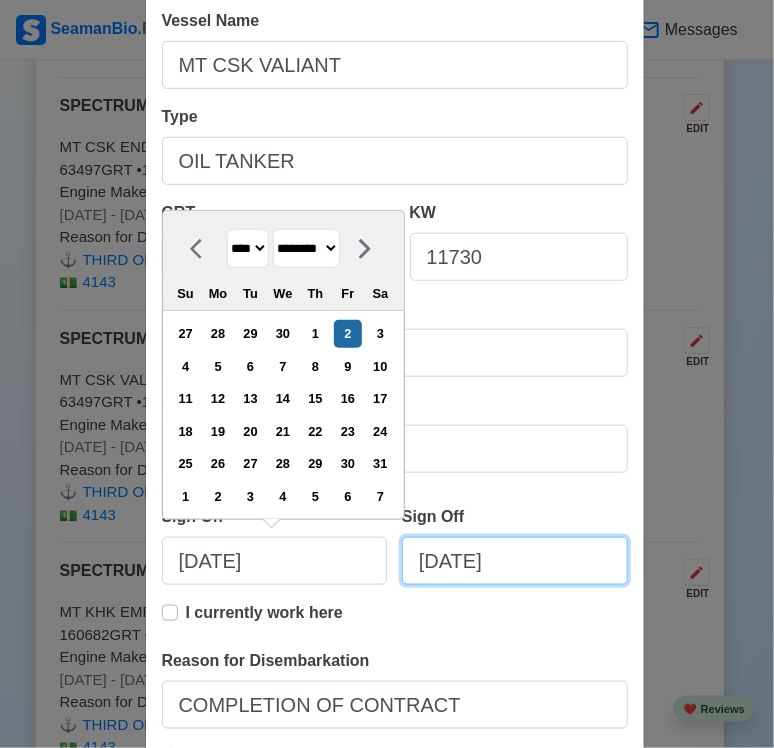 select on "****" 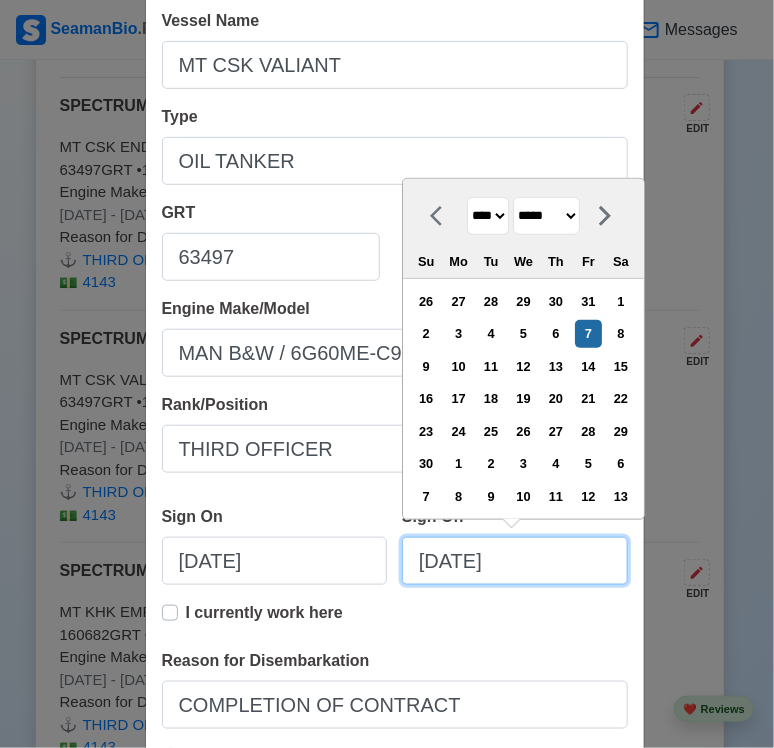 click on "[DATE]" at bounding box center (515, 561) 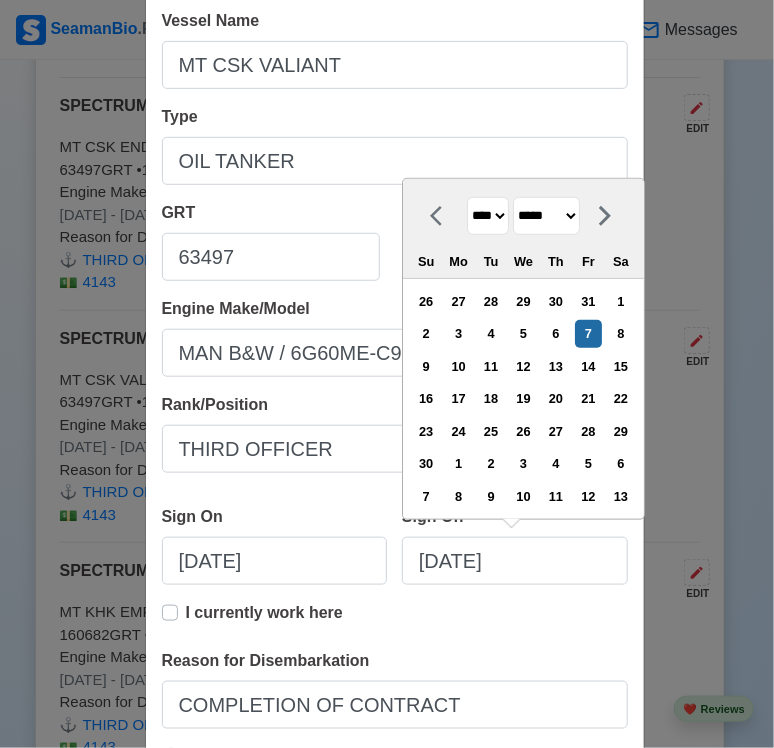 click on "Edit Experience Shipping Agency SPECTRUM MARINE AND SHIP MANAGEMENT INC. Vessel Name MT CSK VALIANT Type OIL TANKER GRT 63497 KW 11730 Engine Make/Model MAN B&W / 6G60ME‑C9 Rank/Position THIRD OFFICER Sign On [DATE] Sign Off [DATE] **** **** **** **** **** **** **** **** **** **** **** **** **** **** **** **** **** **** **** **** **** **** **** **** **** **** **** **** **** **** **** **** **** **** **** **** **** **** **** **** **** **** **** **** **** **** **** **** **** **** **** **** **** **** **** **** **** **** **** **** **** **** **** **** **** **** **** **** **** **** **** **** **** **** **** **** **** **** **** **** **** **** **** **** **** **** **** **** **** **** **** **** **** **** **** **** **** **** **** **** **** **** **** **** **** **** **** **** ******* ******** ***** ***** *** **** **** ****** ********* ******* ******** ******** Su Mo Tu We Th Fr Sa 26 27 28 29 30 31 1 2 3 4 5 6 7 8 9 10 11 12 13 14 15 16 17 18 19 20 21 22 23 24 25 26 27 28 29 30 1 2 3 4 5 6 7 8 9 10 11 12 13 4143" at bounding box center (387, 374) 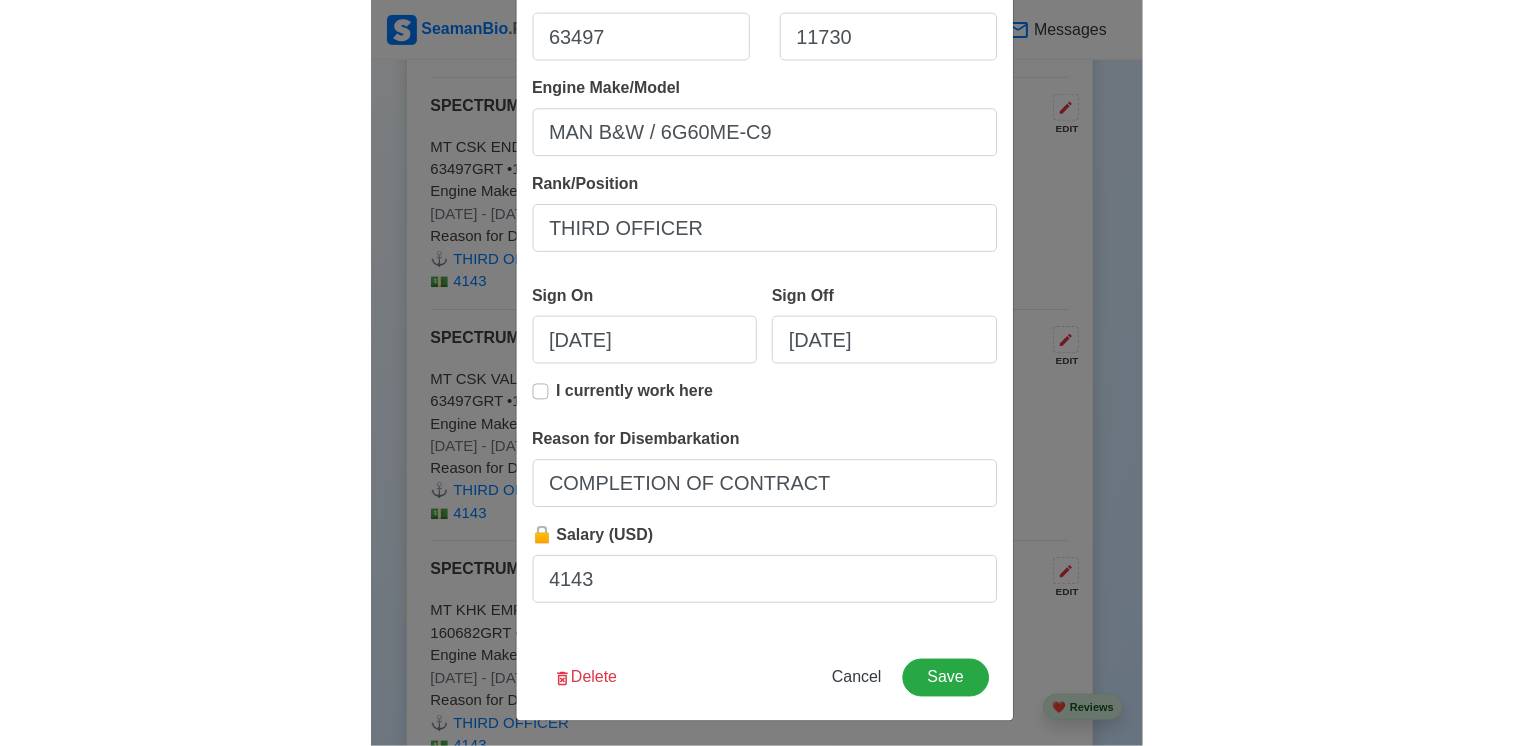 scroll, scrollTop: 423, scrollLeft: 0, axis: vertical 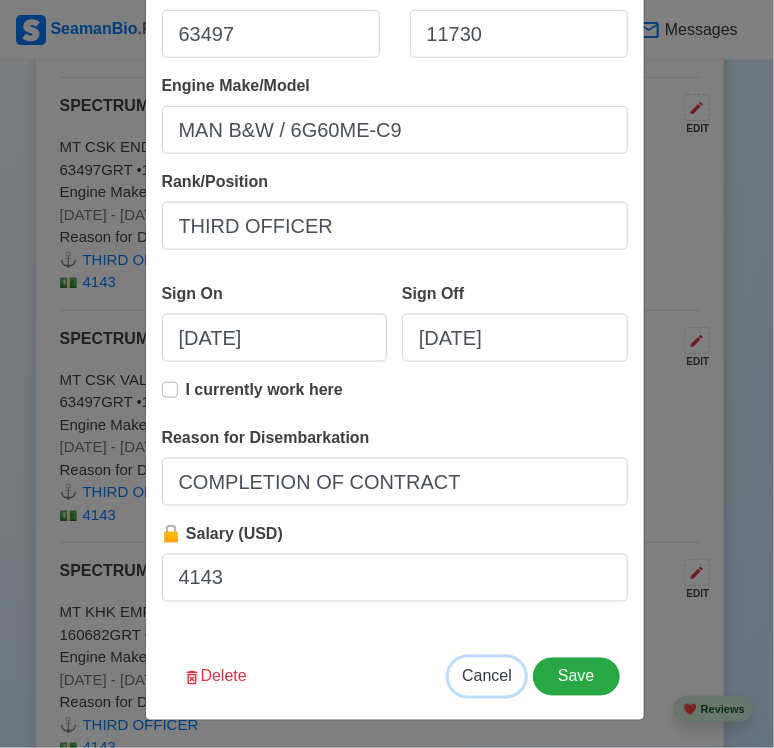 click on "Cancel" at bounding box center [487, 676] 